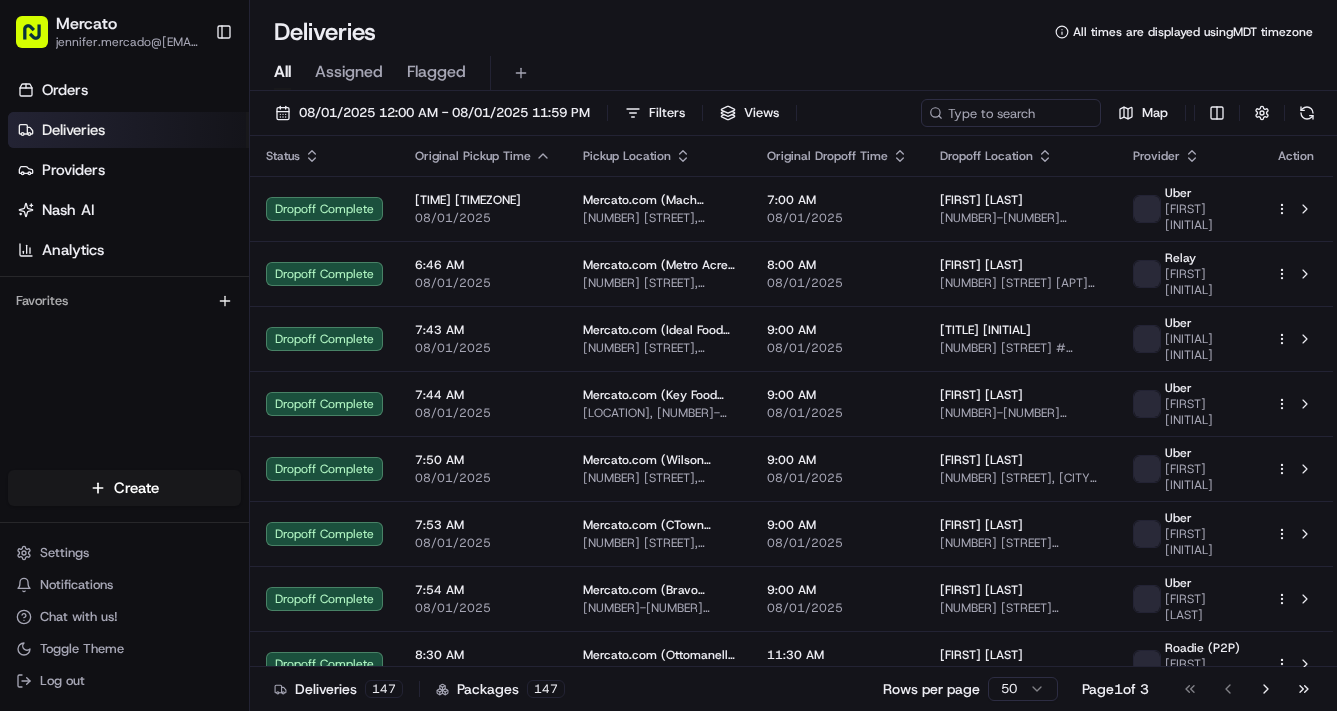 scroll, scrollTop: 0, scrollLeft: 0, axis: both 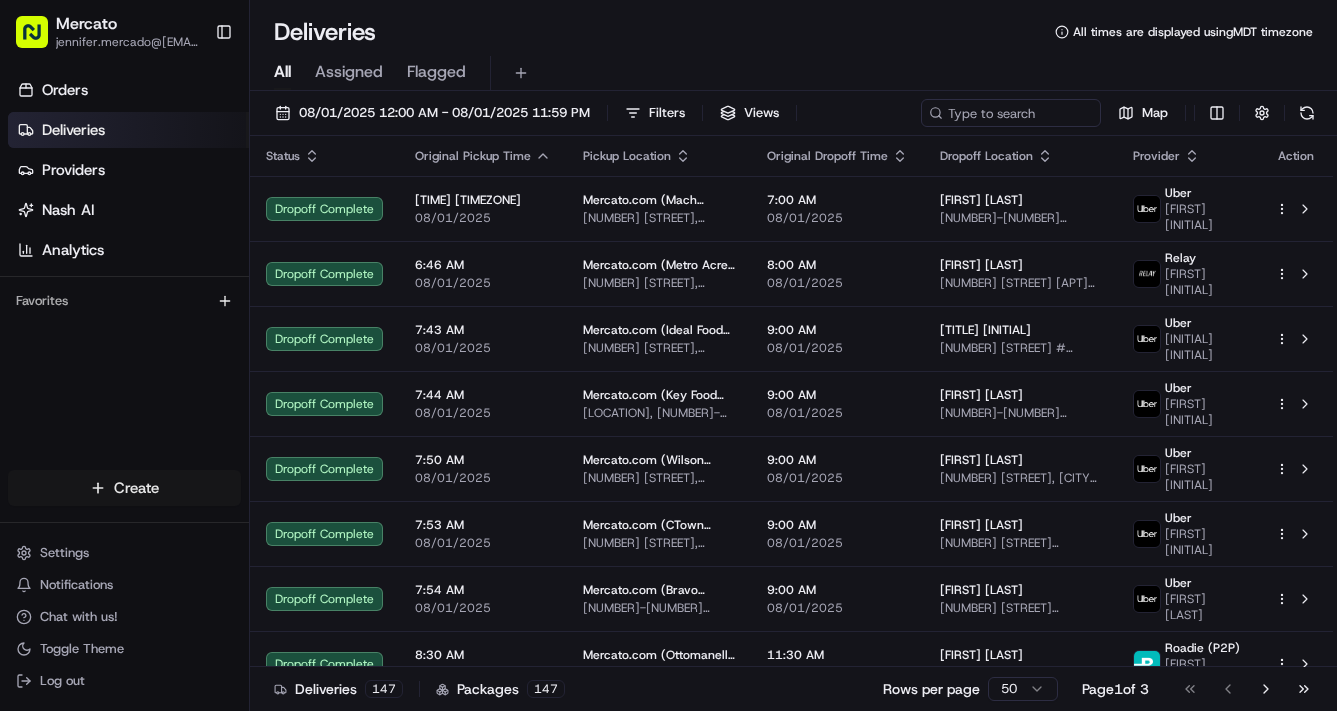 click on "Mercato jennifer.mercado@example.com Toggle Sidebar Orders Deliveries Providers Nash AI Analytics Favorites Main Menu Members & Organization Organization Users Roles Preferences Customization Tracking Orchestration Automations Locations Pickup Locations Dropoff Locations Billing Billing Refund Requests Integrations Notification Triggers Webhooks API Keys Request Logs Create Settings Notifications Chat with us! Toggle Theme Log out Deliveries All times are displayed using MDT timezone All Assigned Flagged 08/01/2025 12:00 AM - 08/01/2025 11:59 PM Filters Views Map Status Original Pickup Time Pickup Location Original Dropoff Time Dropoff Location Provider Action Dropoff Complete 5:21 AM 08/01/2025 Mercato.com (Mach Bazar) [NUMBER] [STREET], [CITY], [STATE] [POSTAL_CODE], [COUNTRY] 7:00 AM 08/01/2025 [FIRST] [LAST] [NUMBER] [STREET], [CITY], [STATE], [COUNTRY] Uber Ricardo D. Dropoff Complete 6:46 AM 08/01/2025 Mercato.com (Metro Acres Market) [NUMBER] [STREET], [CITY], [STATE] [POSTAL_CODE], [COUNTRY] 8:00 AM 08/01/2025 Arnold Scheiman Relay" at bounding box center (668, 355) 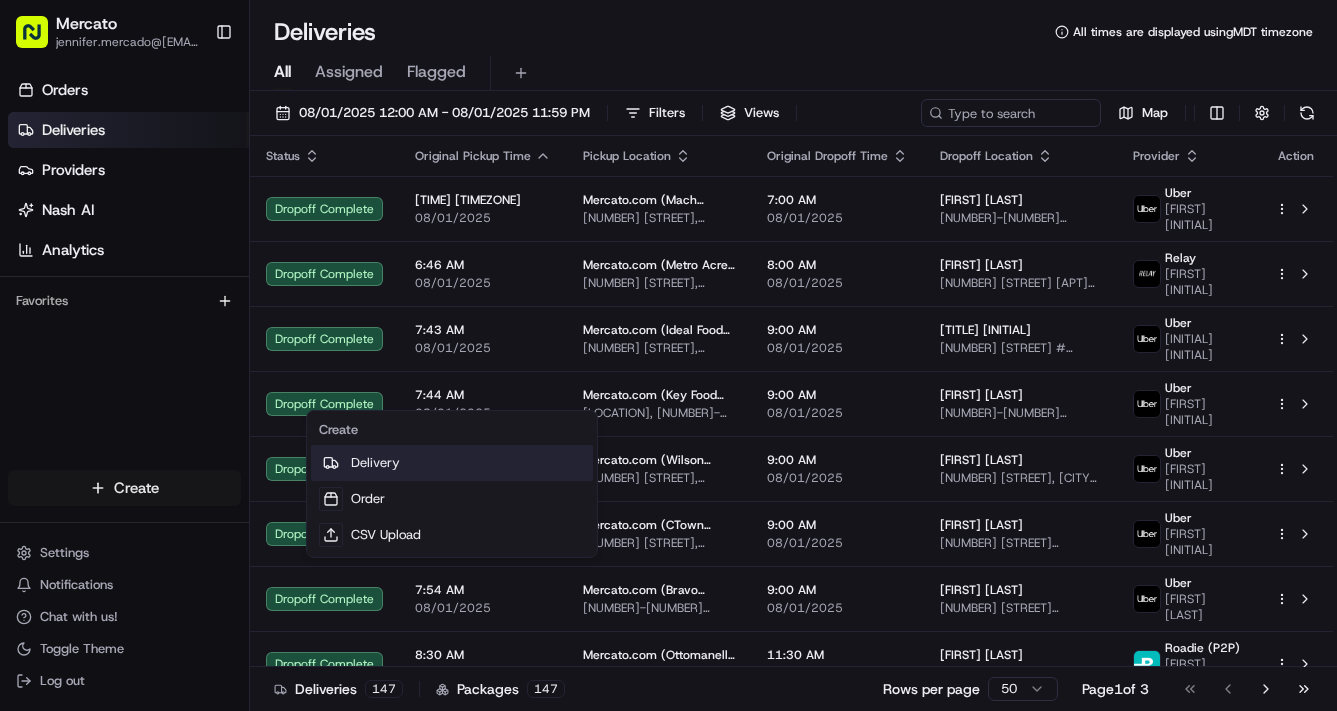 click on "Delivery" at bounding box center (452, 463) 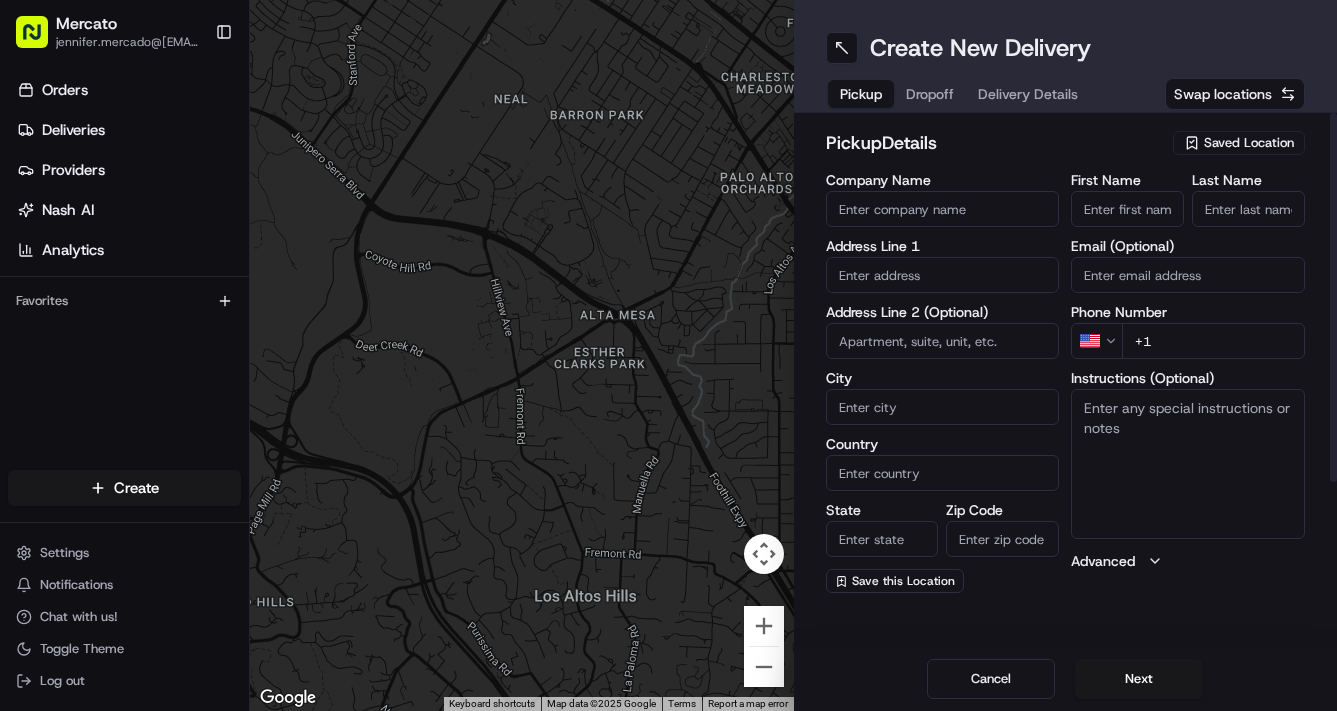 click on "Company Name" at bounding box center (943, 209) 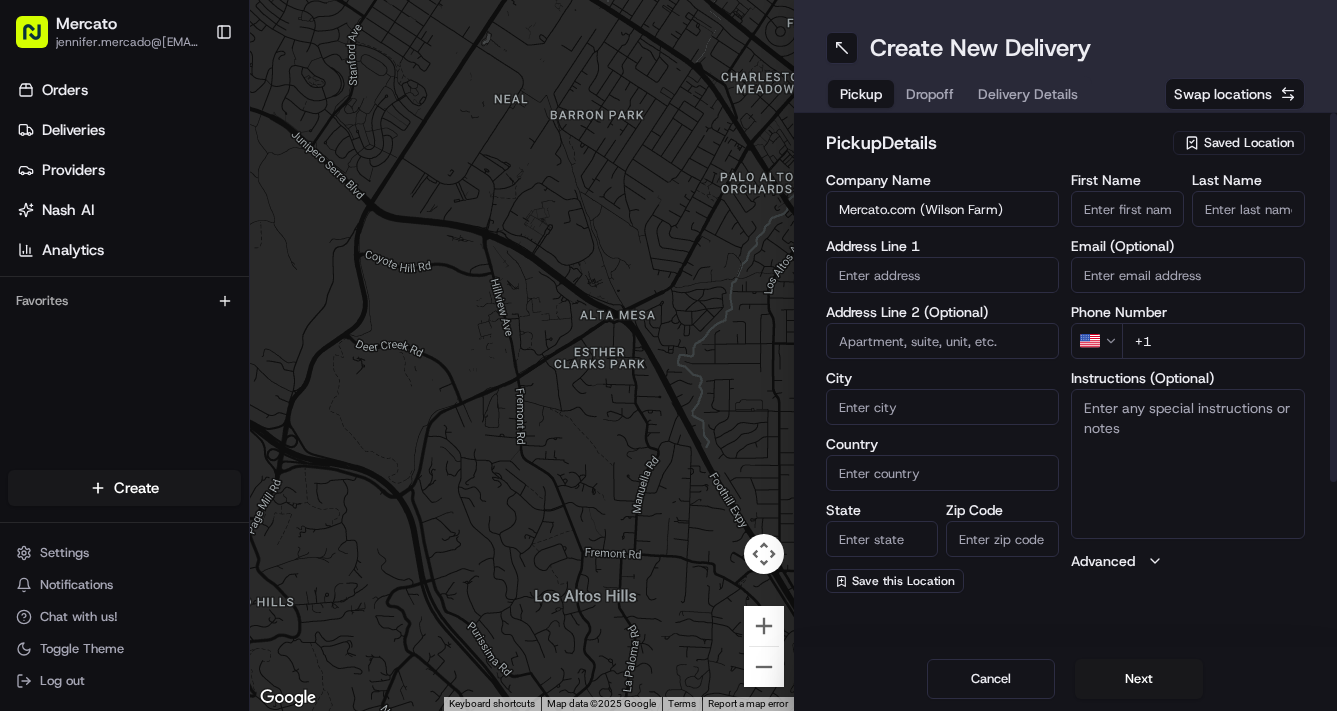 scroll, scrollTop: 0, scrollLeft: 34, axis: horizontal 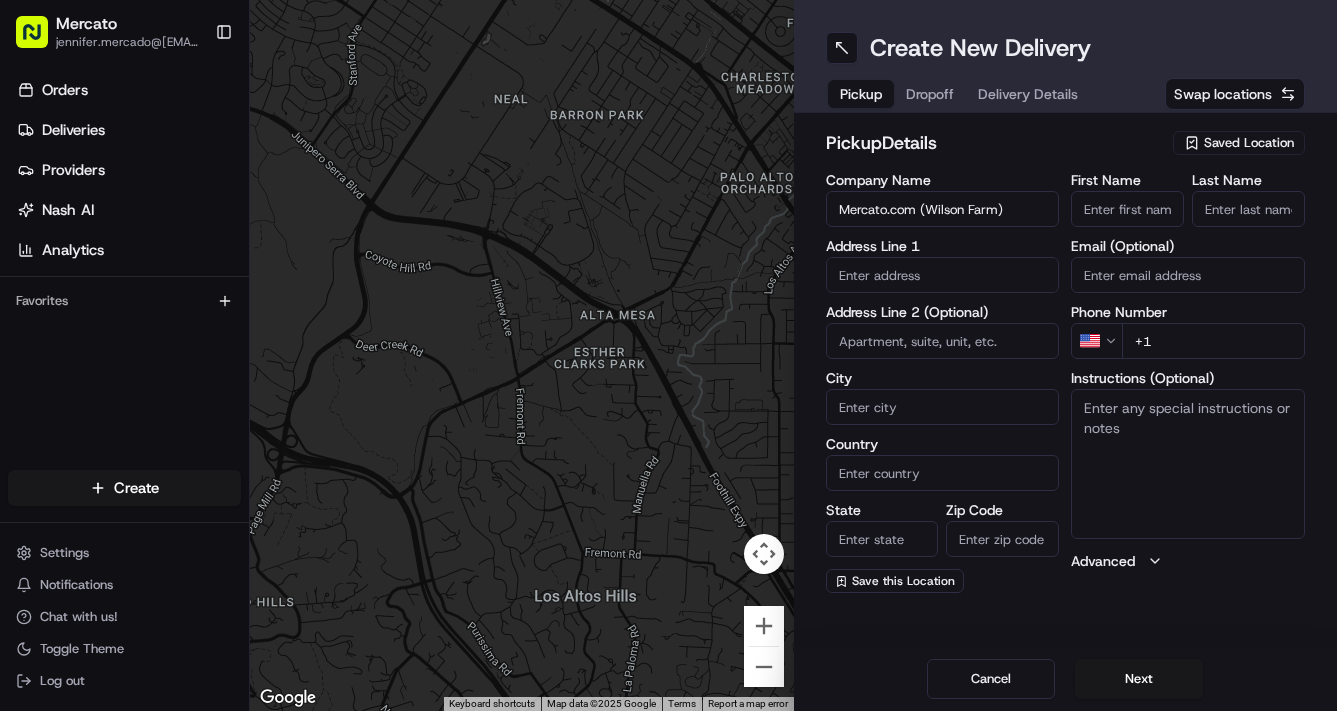 type on "Mercato.com (Wilson Farm)" 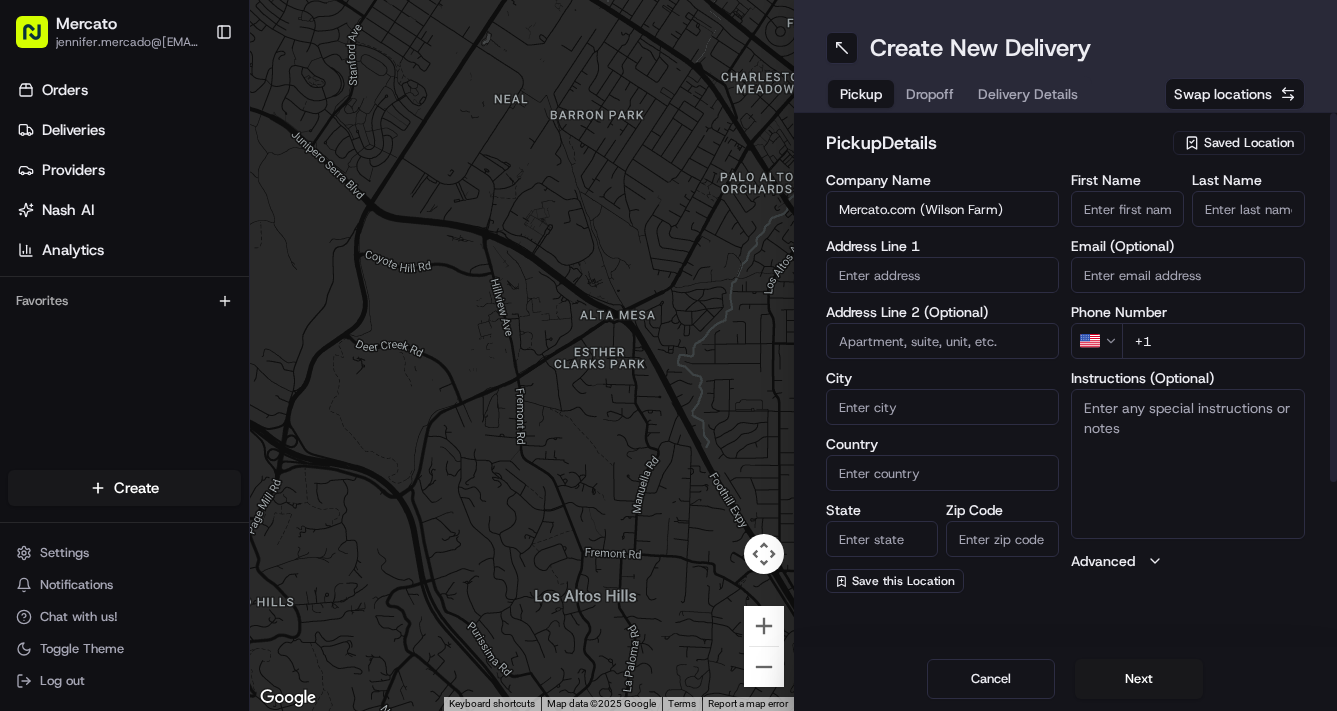 click at bounding box center [943, 275] 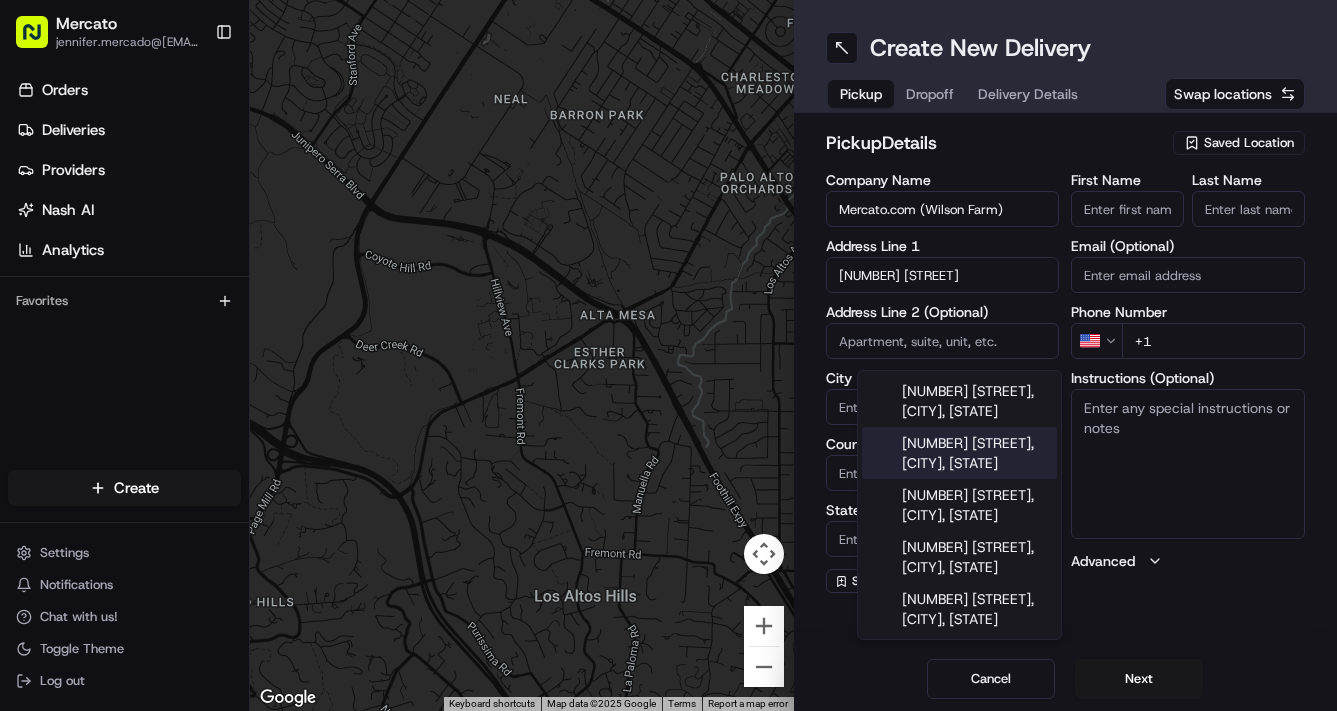 scroll, scrollTop: 62, scrollLeft: 0, axis: vertical 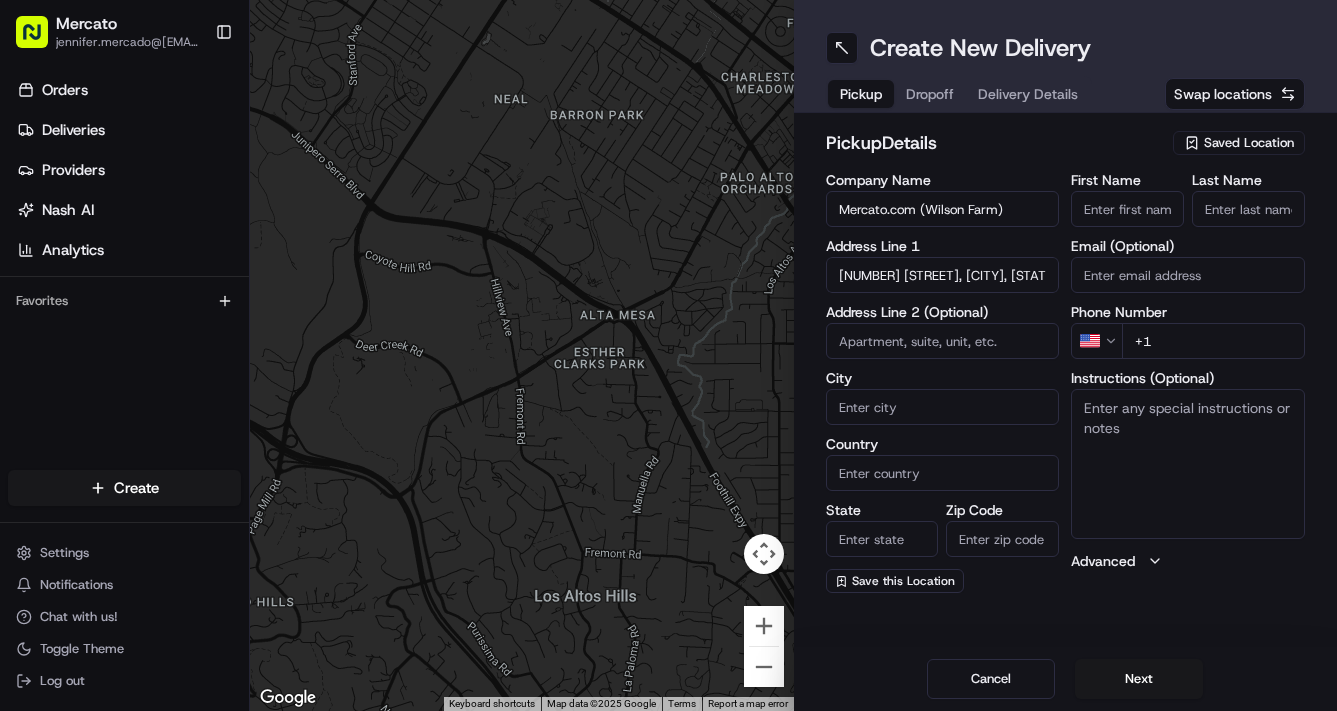 type on "[NUMBER] [STREET], [CITY], [STATE] [POSTAL_CODE], [COUNTRY]" 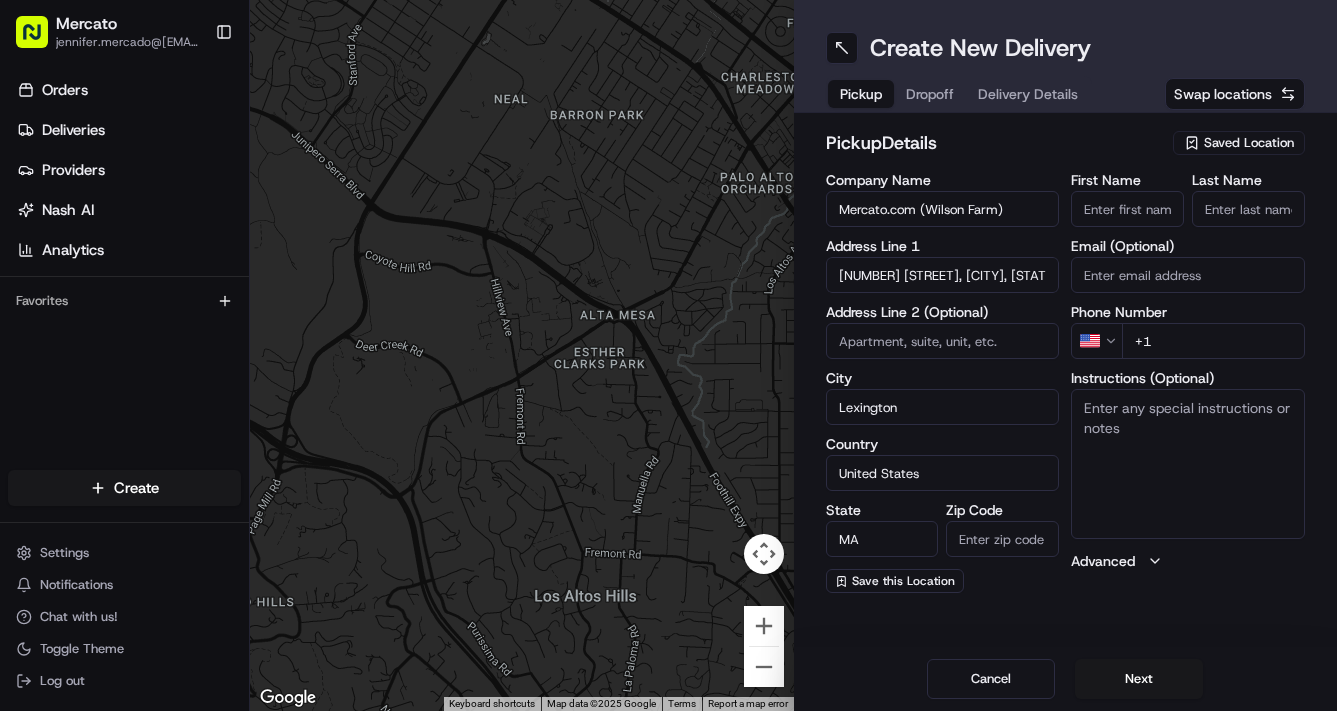type on "02421" 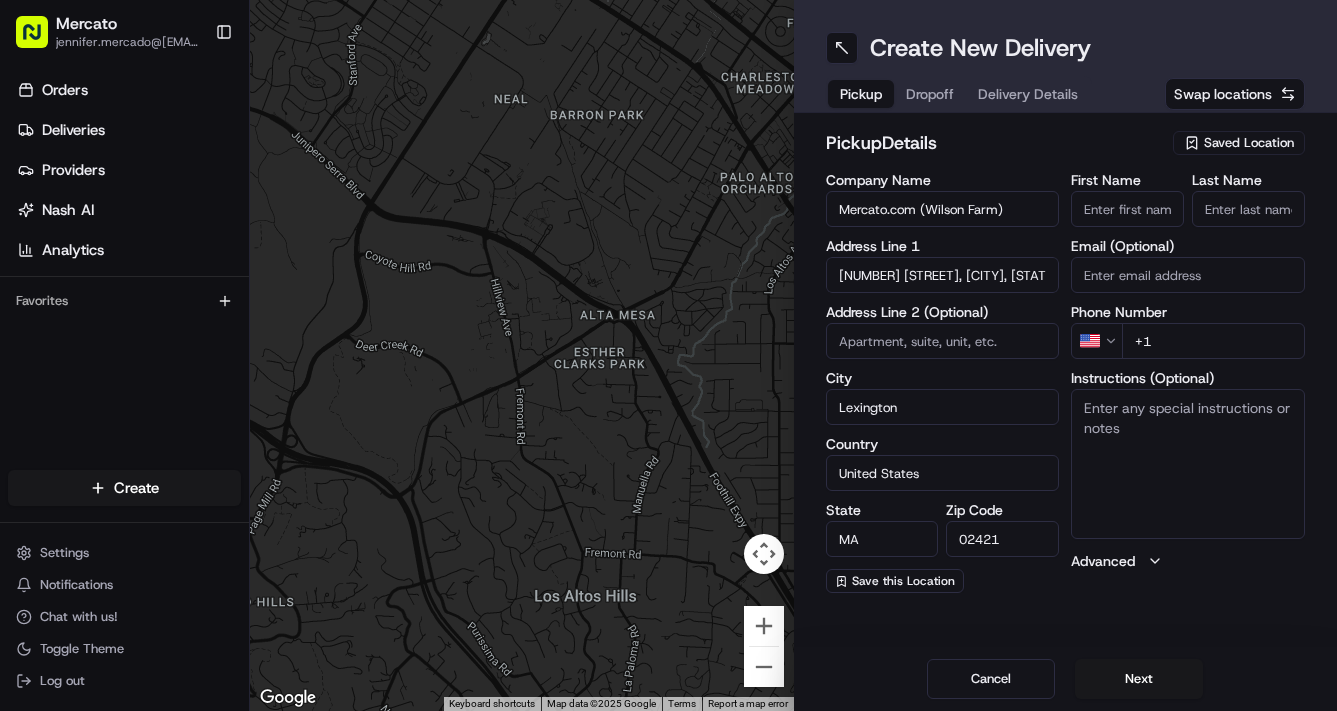type on "[NUMBER] [STREET]" 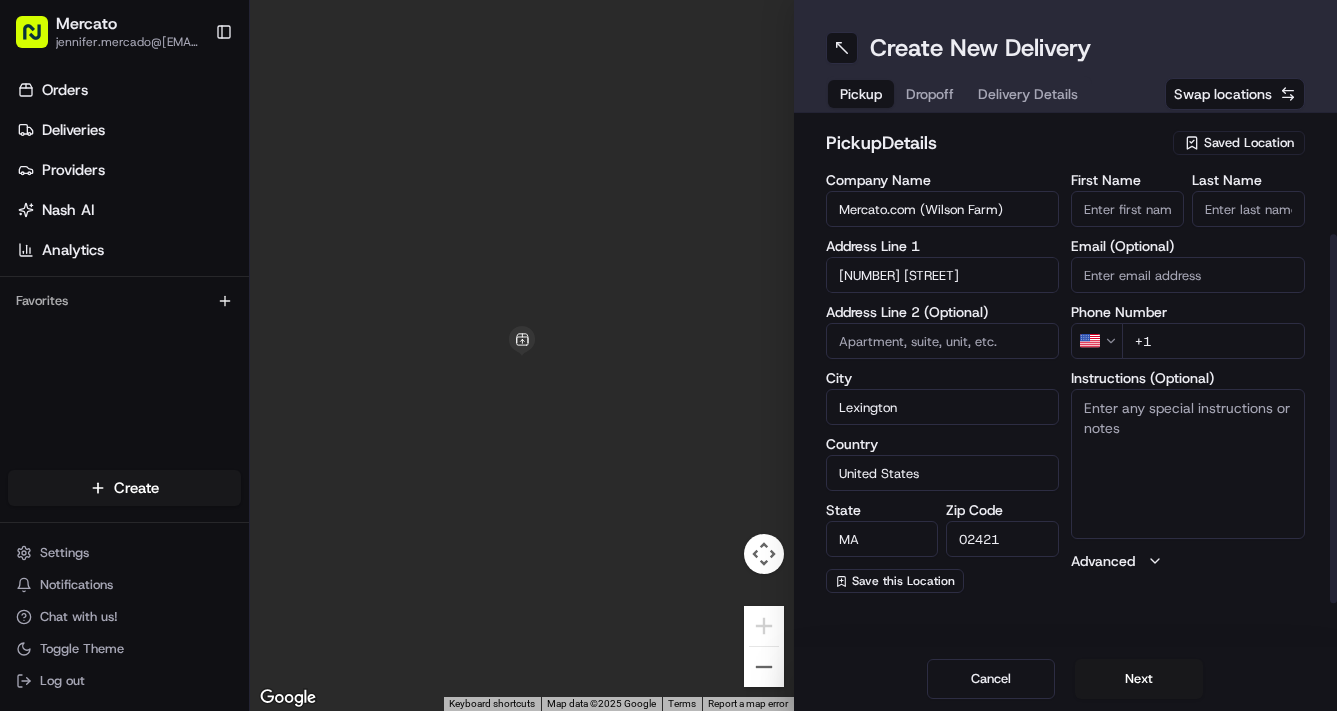 scroll, scrollTop: 148, scrollLeft: 0, axis: vertical 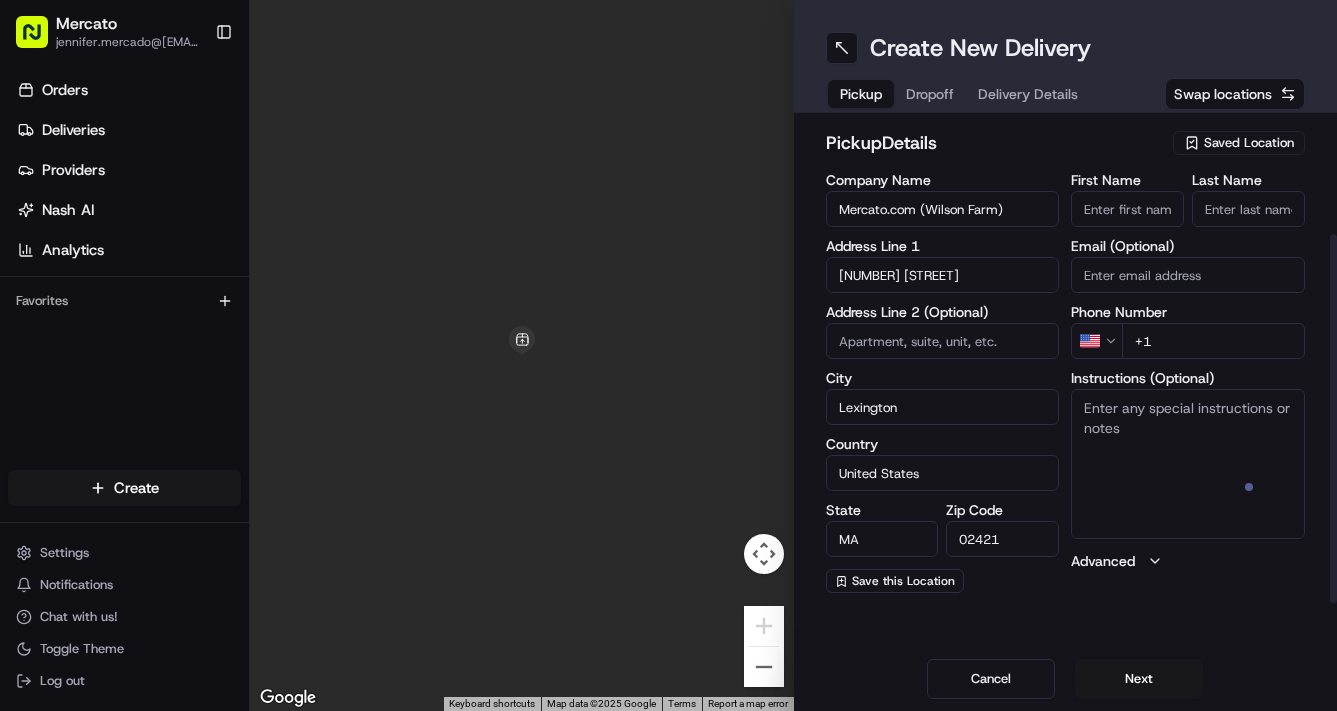 click on "Instructions (Optional)" at bounding box center (1188, 464) 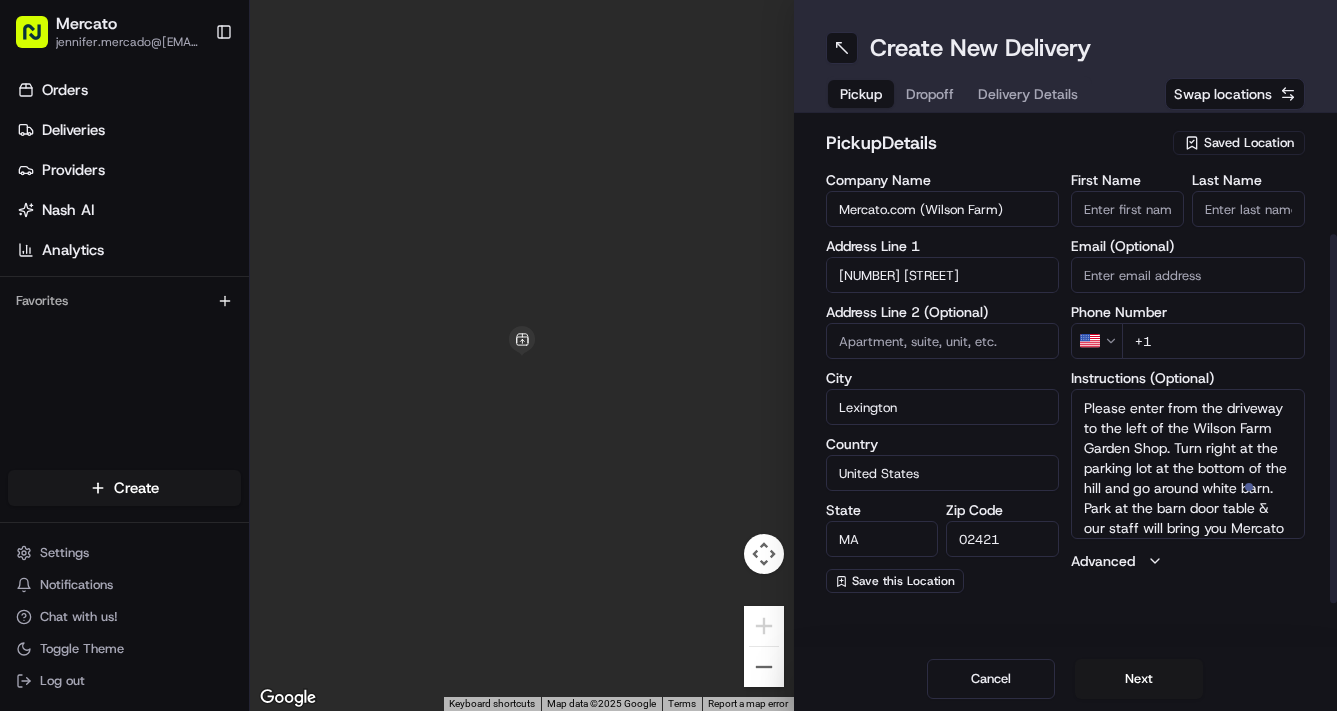 scroll, scrollTop: 173, scrollLeft: 0, axis: vertical 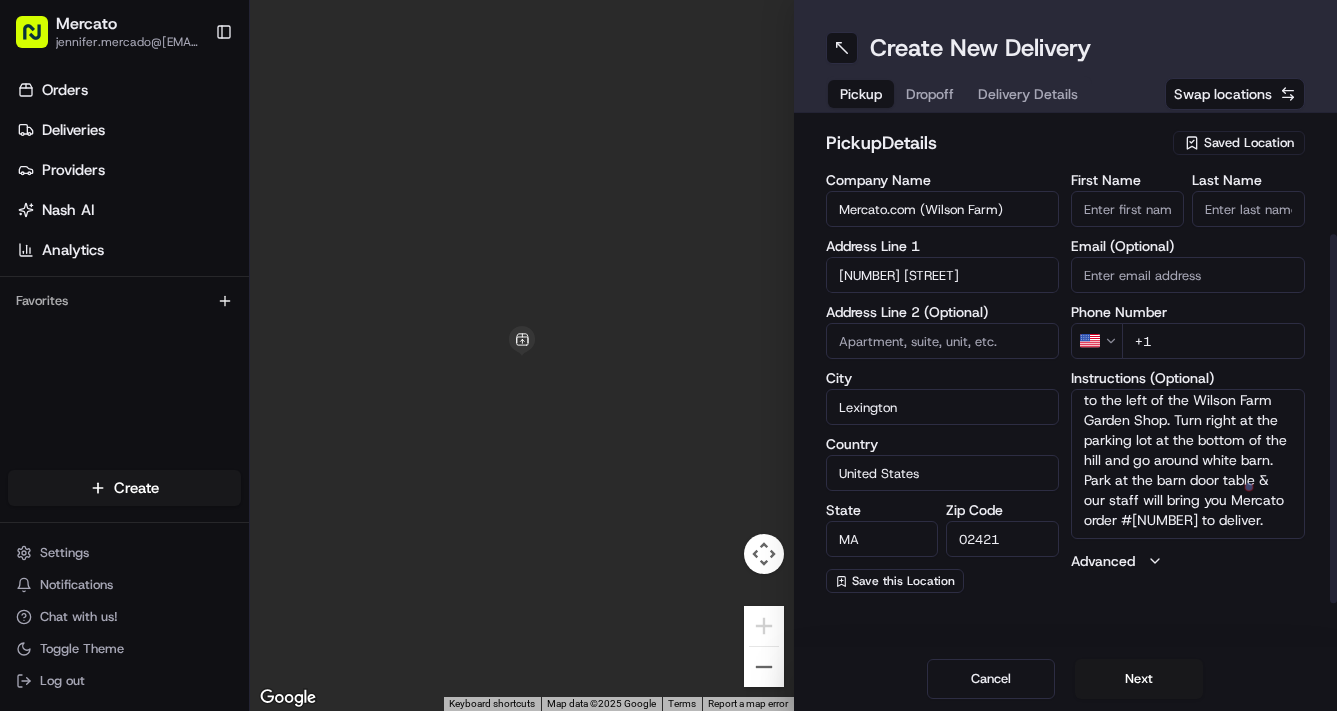 type on "Please enter from the driveway to the left of the Wilson Farm Garden Shop. Turn right at the parking lot at the bottom of the hill and go around white barn. Park at the barn door table & our staff will bring you Mercato order #[NUMBER] to deliver." 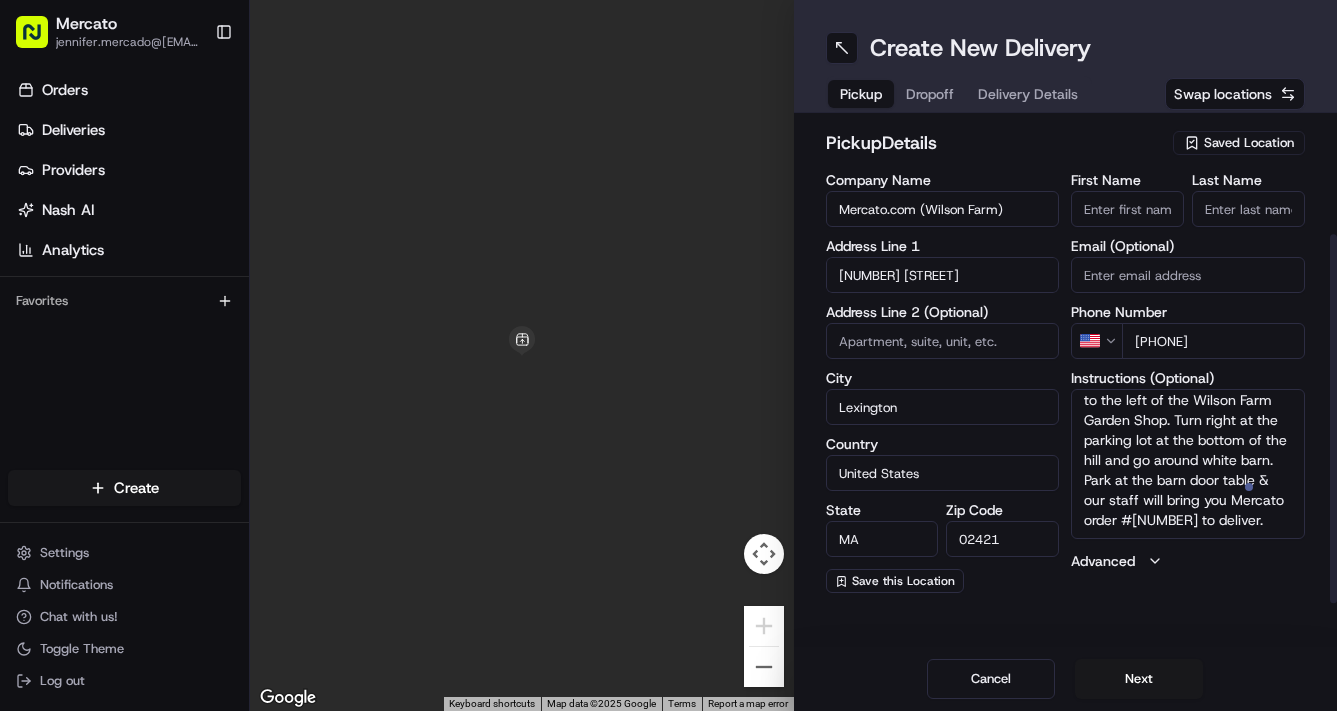 scroll, scrollTop: 0, scrollLeft: 28, axis: horizontal 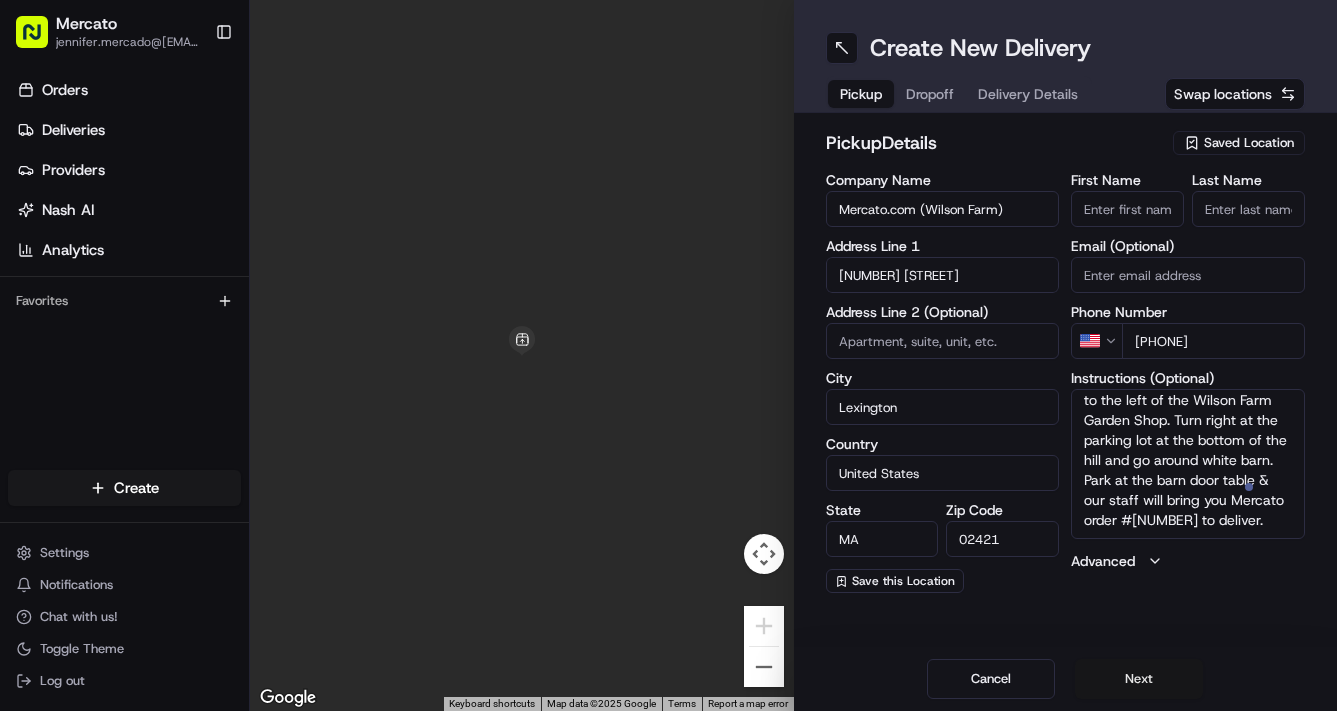 type on "[PHONE]" 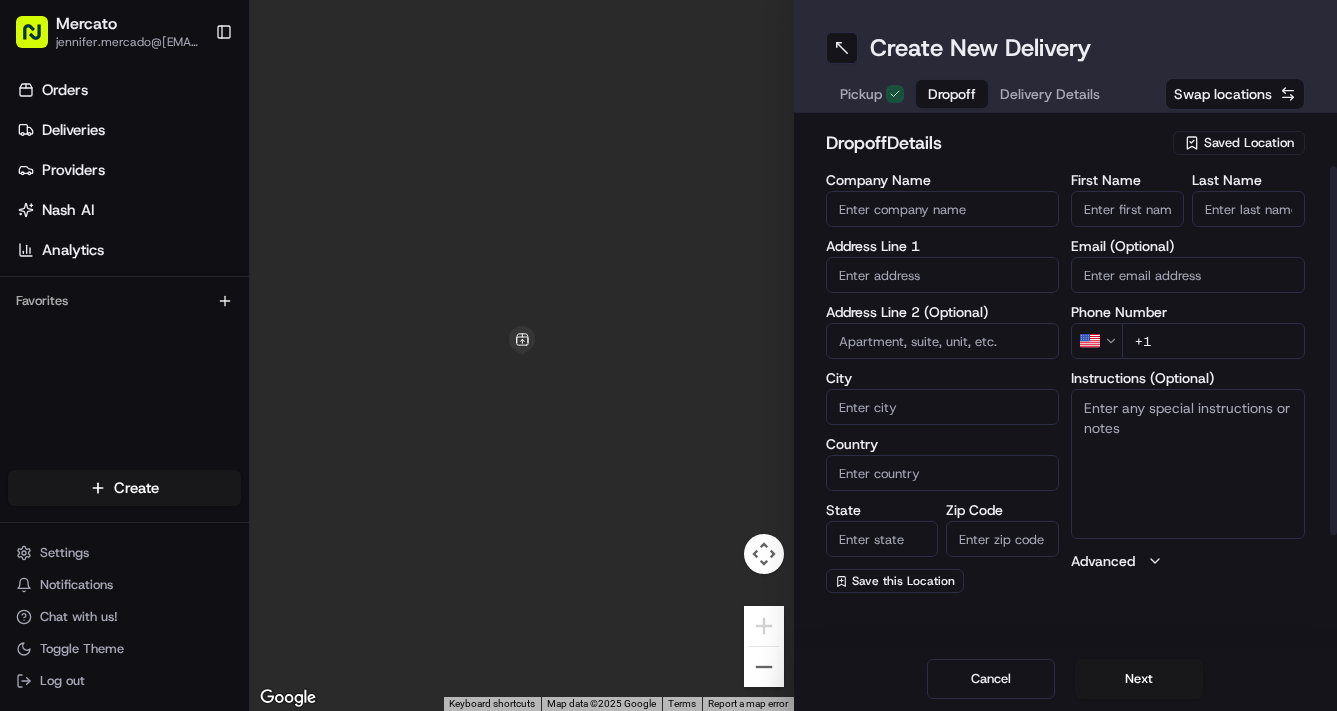 scroll, scrollTop: 0, scrollLeft: 0, axis: both 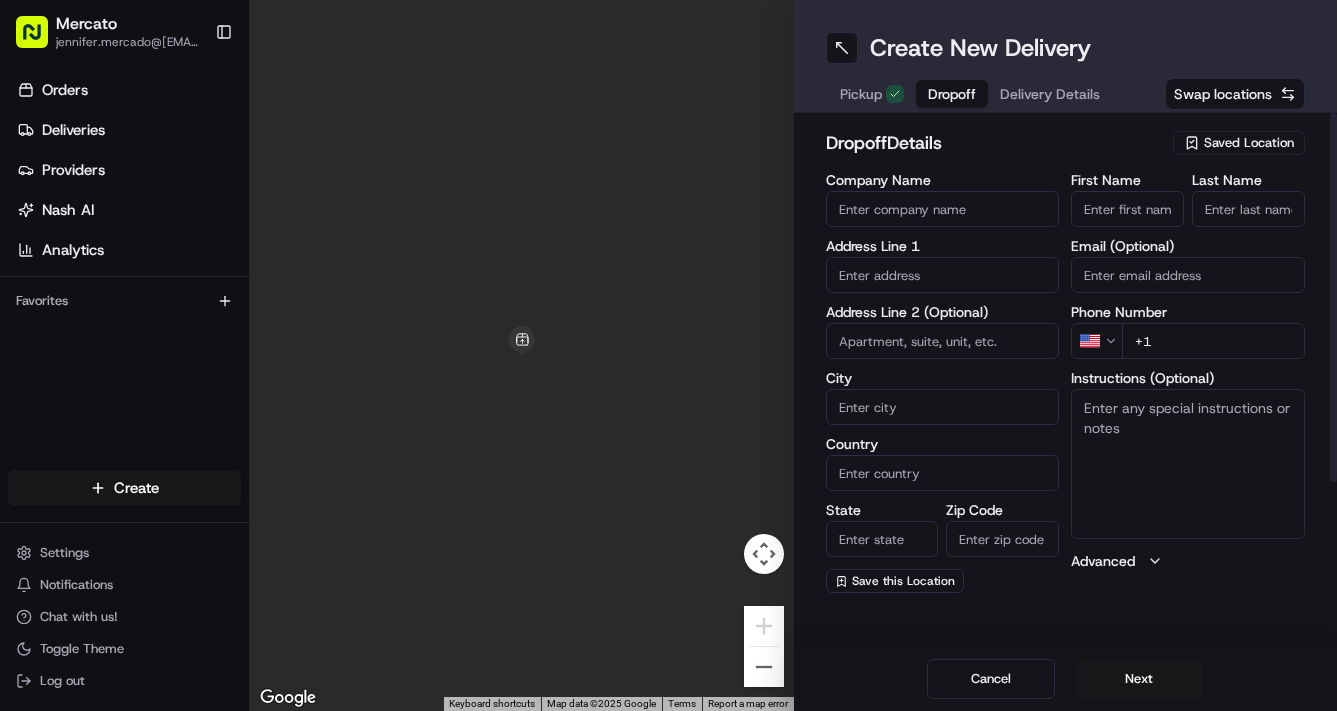 click on "First Name" at bounding box center [1127, 209] 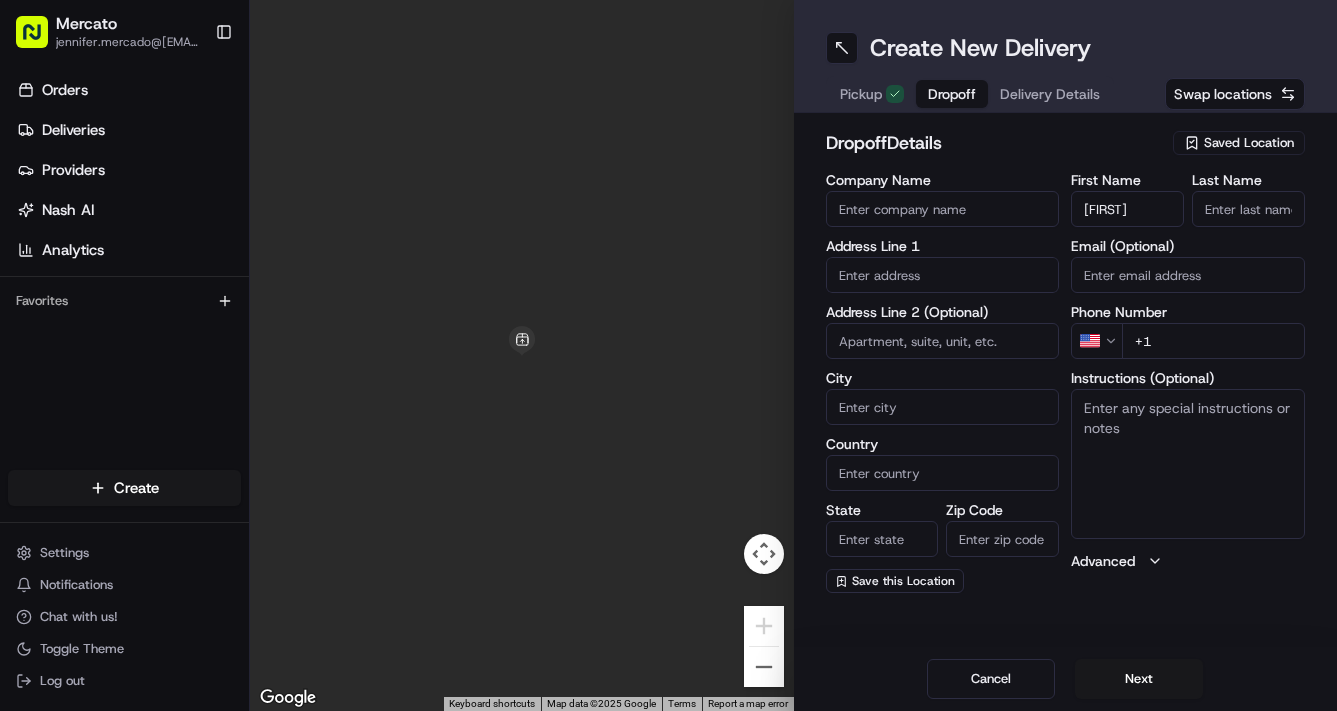 type on "[FIRST]" 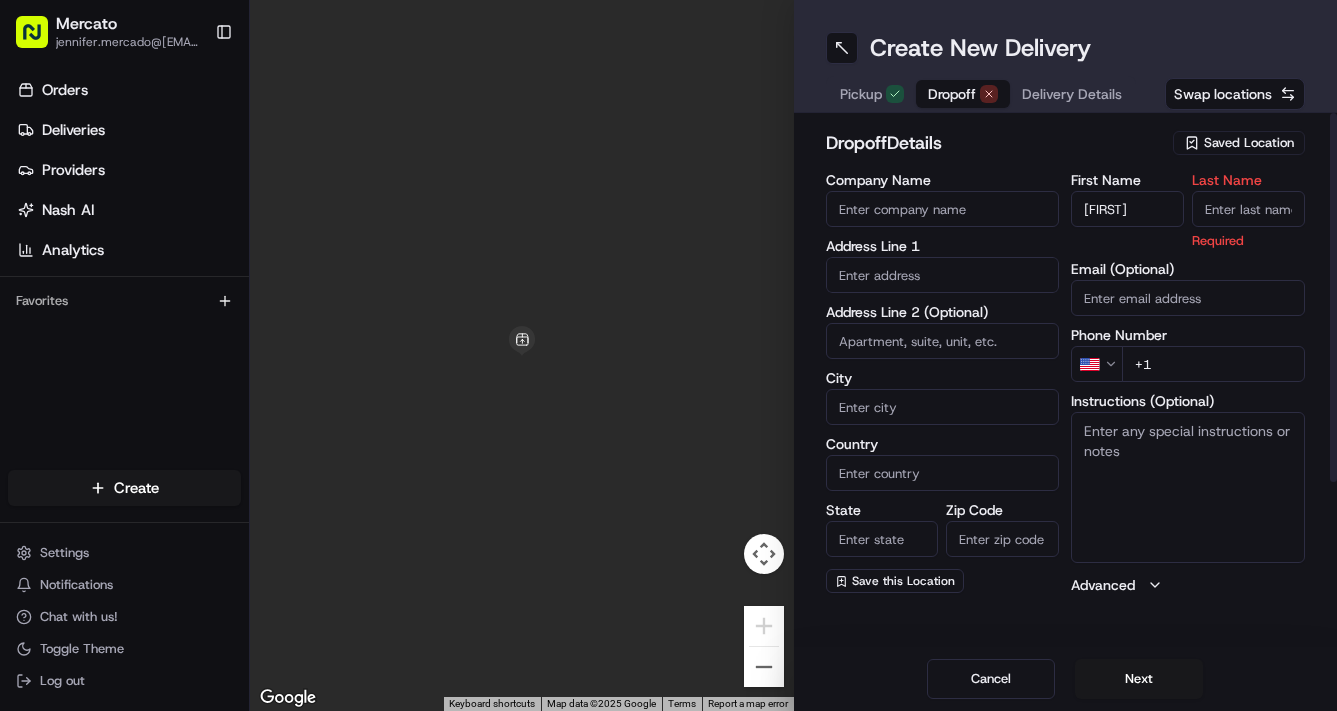 click on "Last Name" at bounding box center [1248, 209] 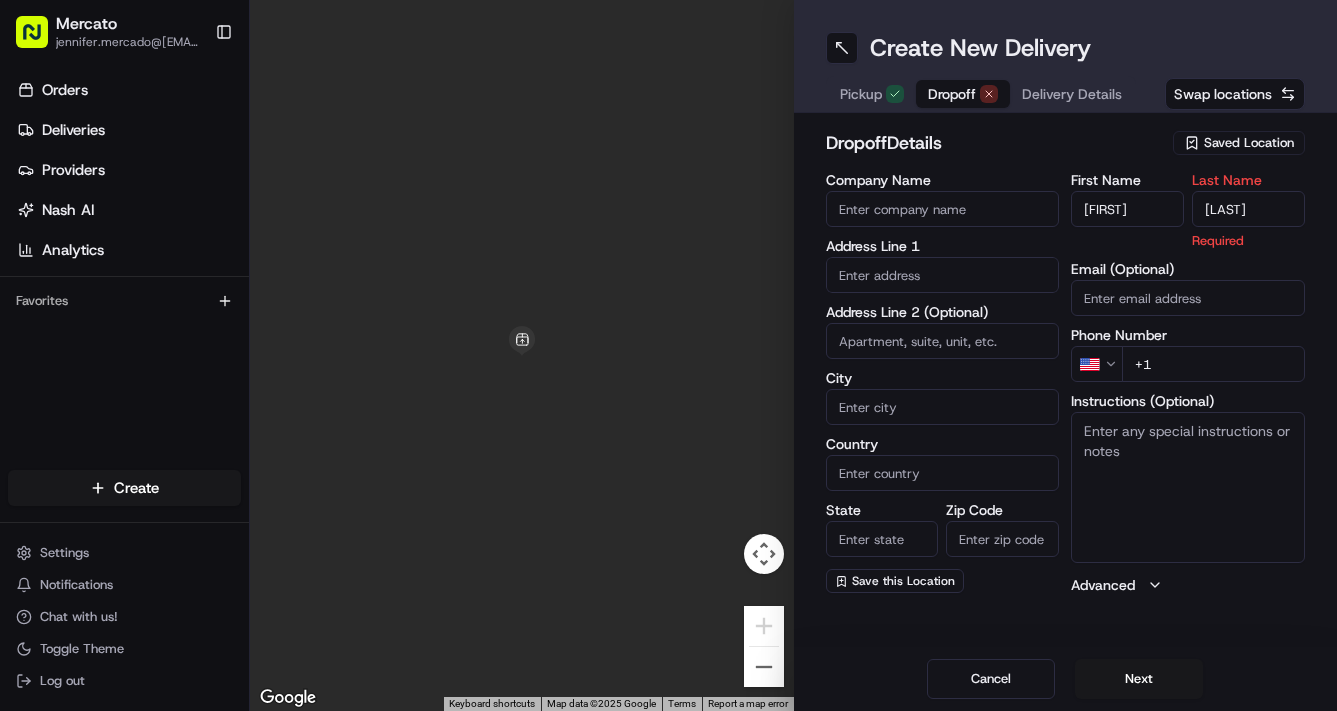 type on "[LAST]" 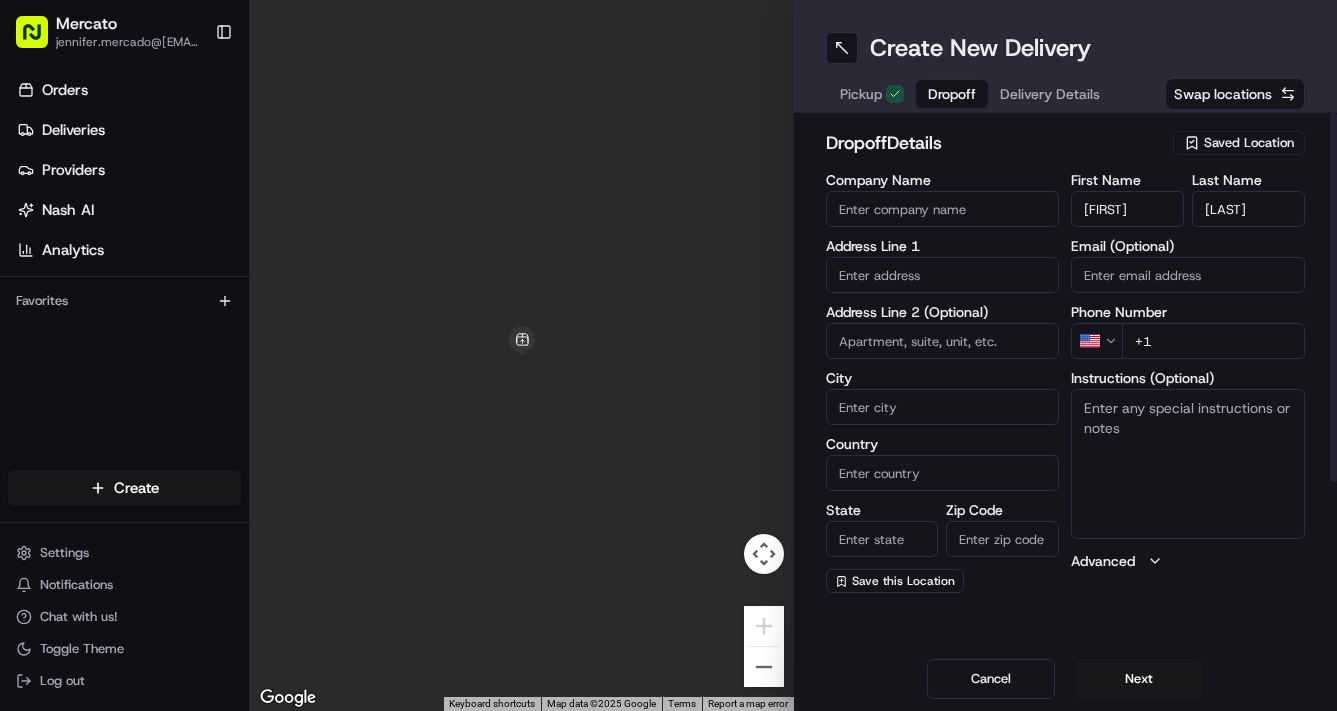 click at bounding box center [943, 275] 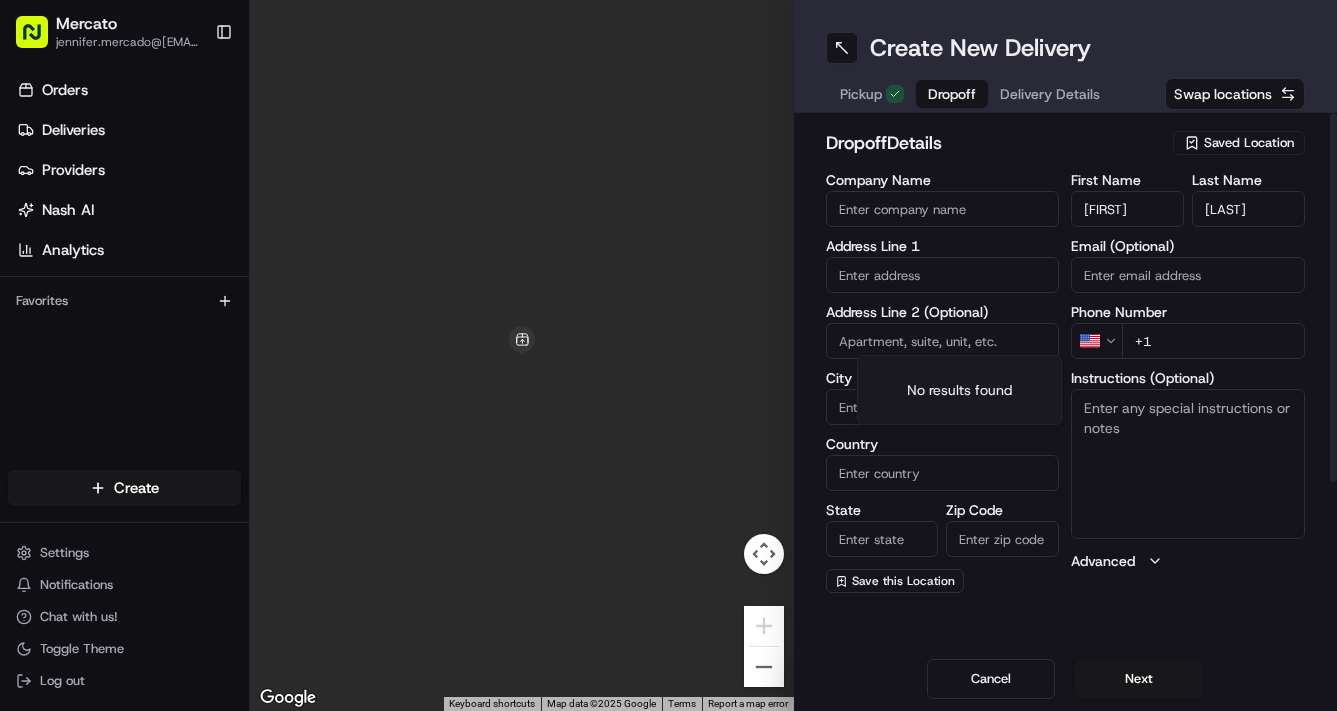click at bounding box center [943, 275] 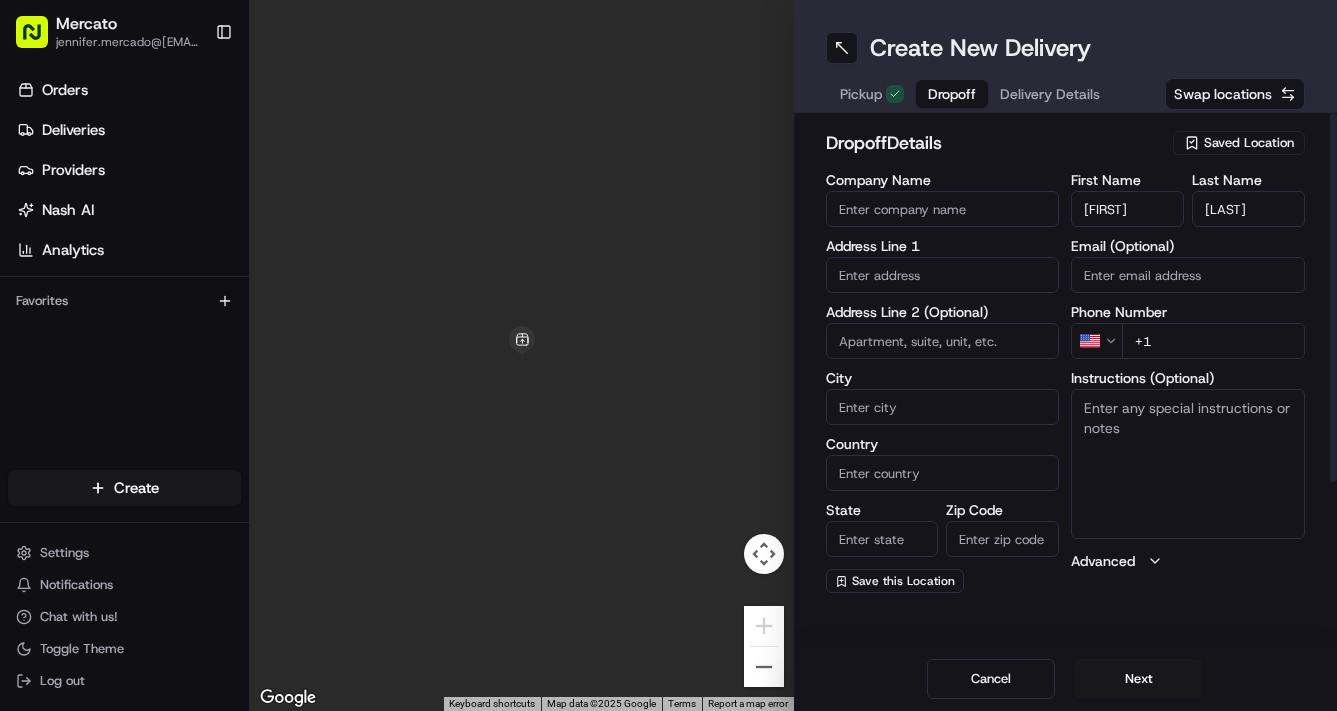 paste on "[NUMBER] [STREET]" 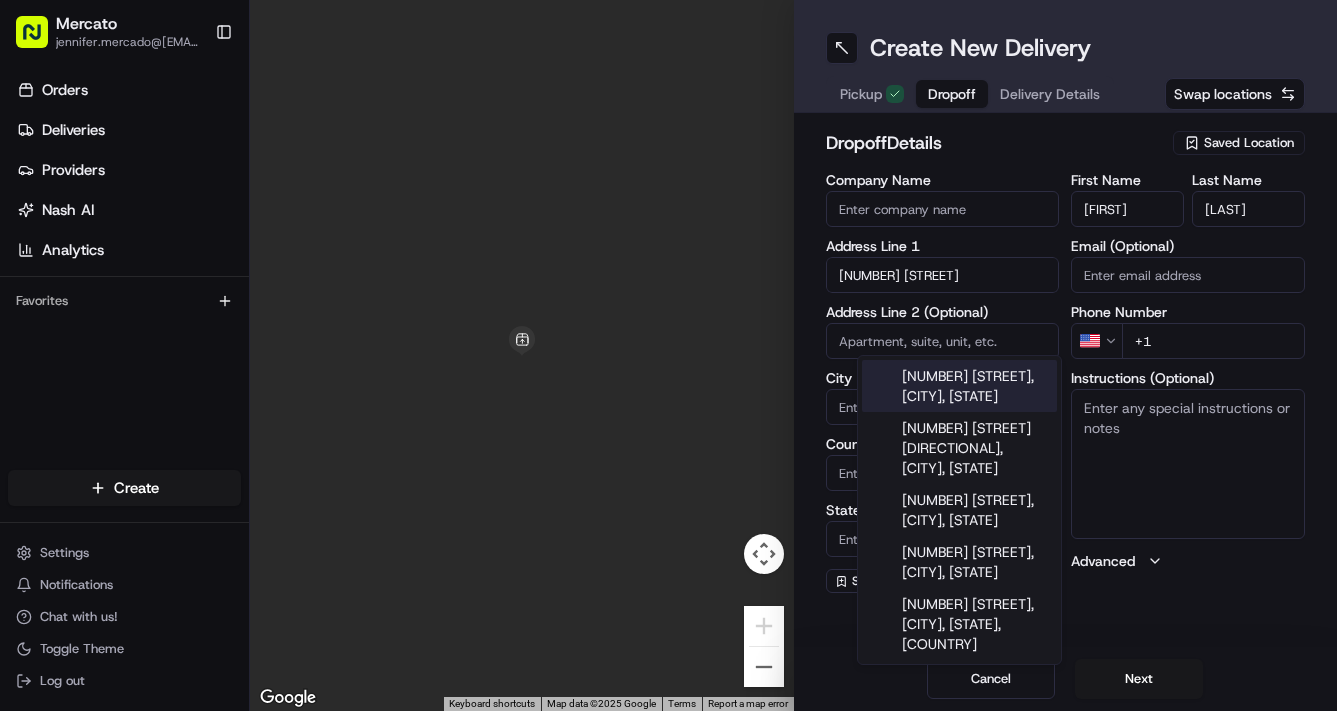 click on "[NUMBER] [STREET], [CITY], [STATE]" at bounding box center (959, 386) 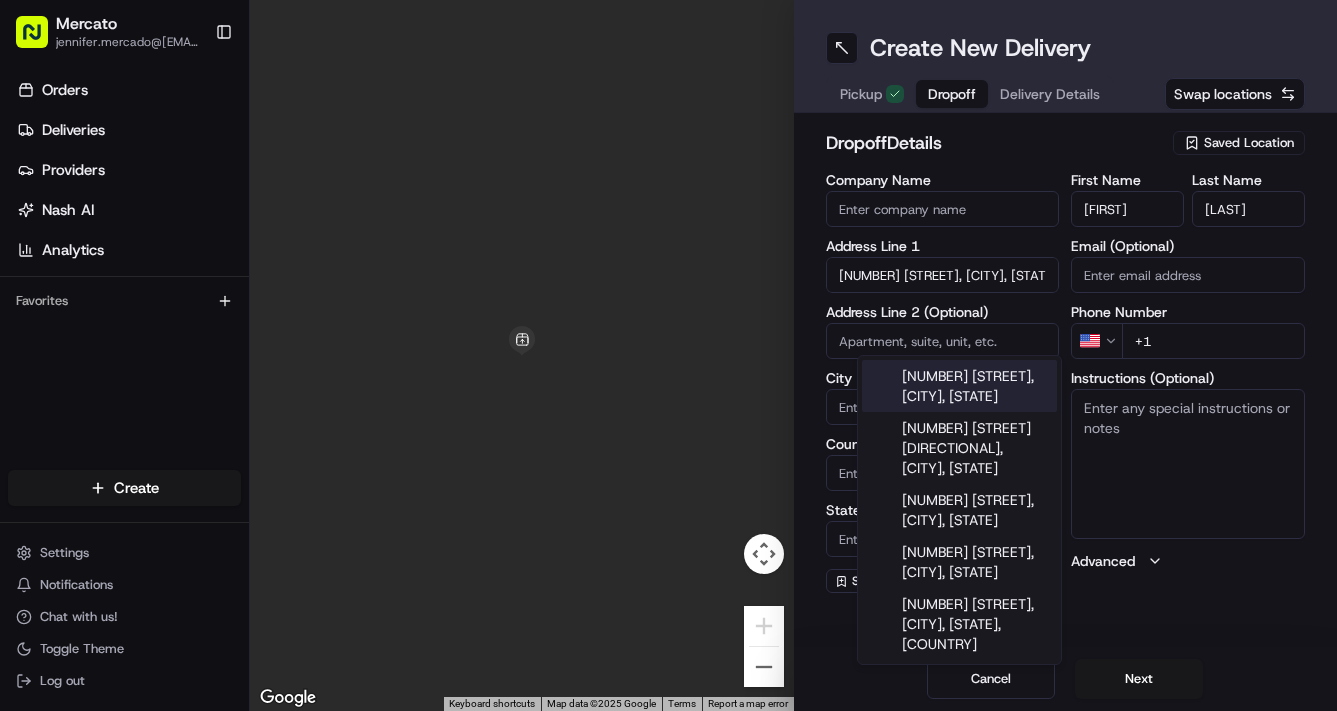type on "[NUMBER] [STREET], [CITY], [STATE] [POSTAL_CODE], [COUNTRY]" 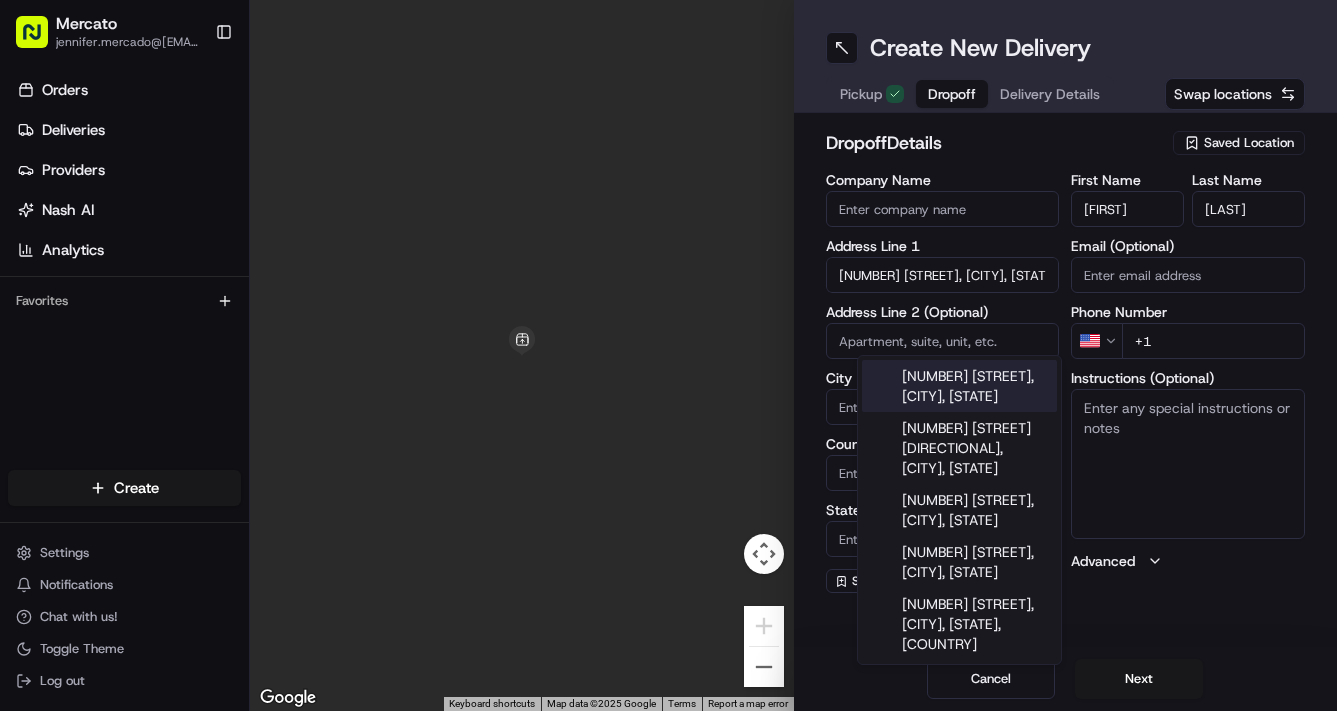type on "Revere" 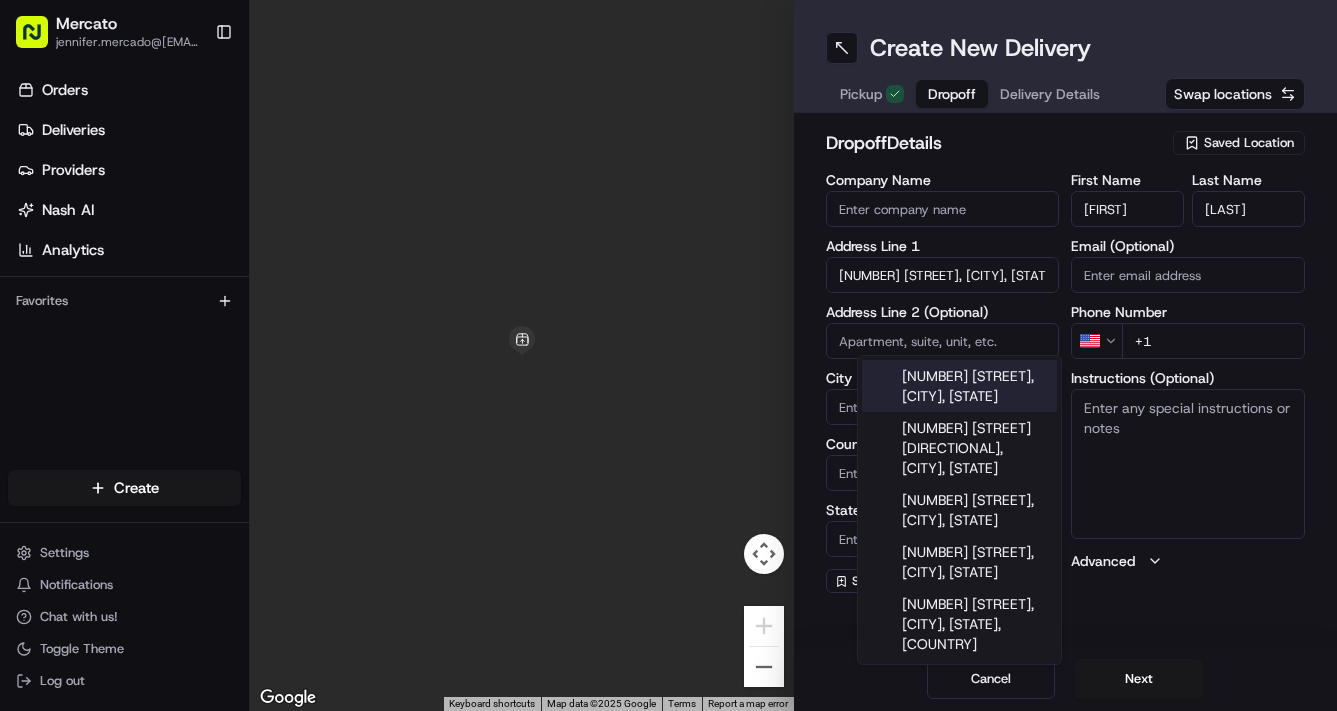 type on "MA" 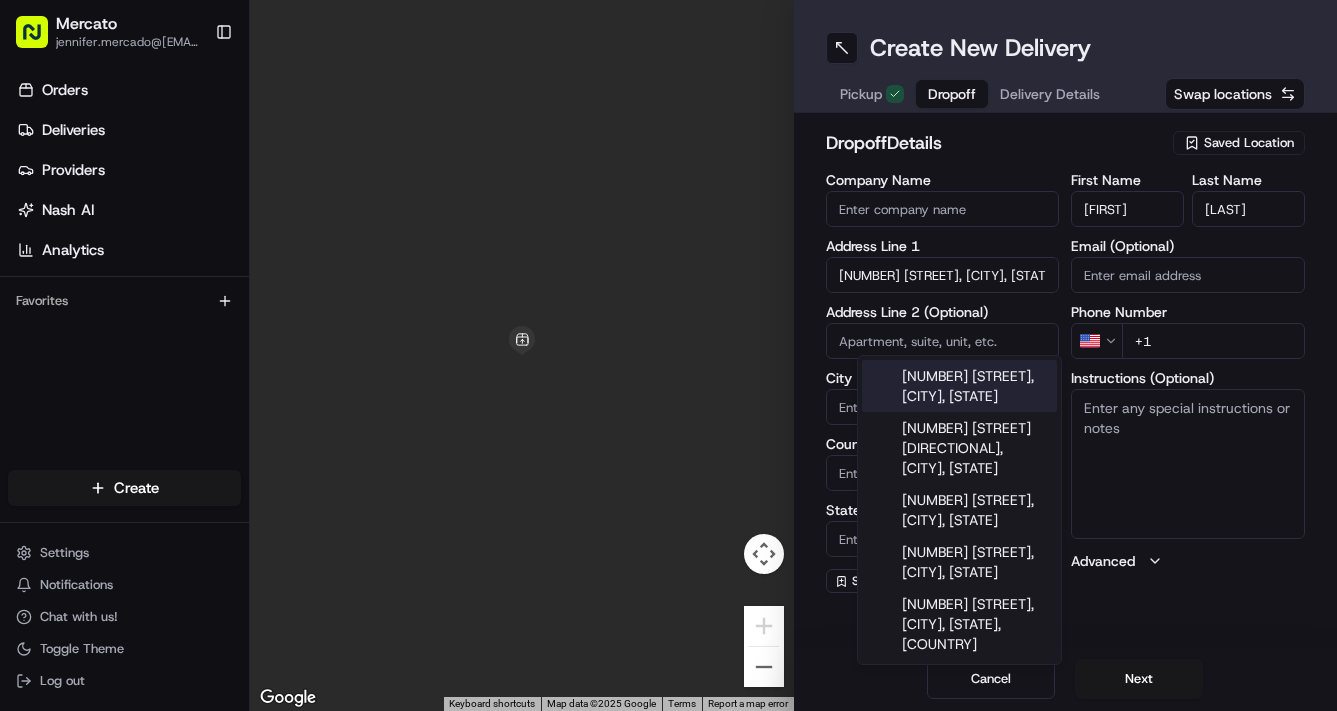 type on "[POSTAL_CODE]" 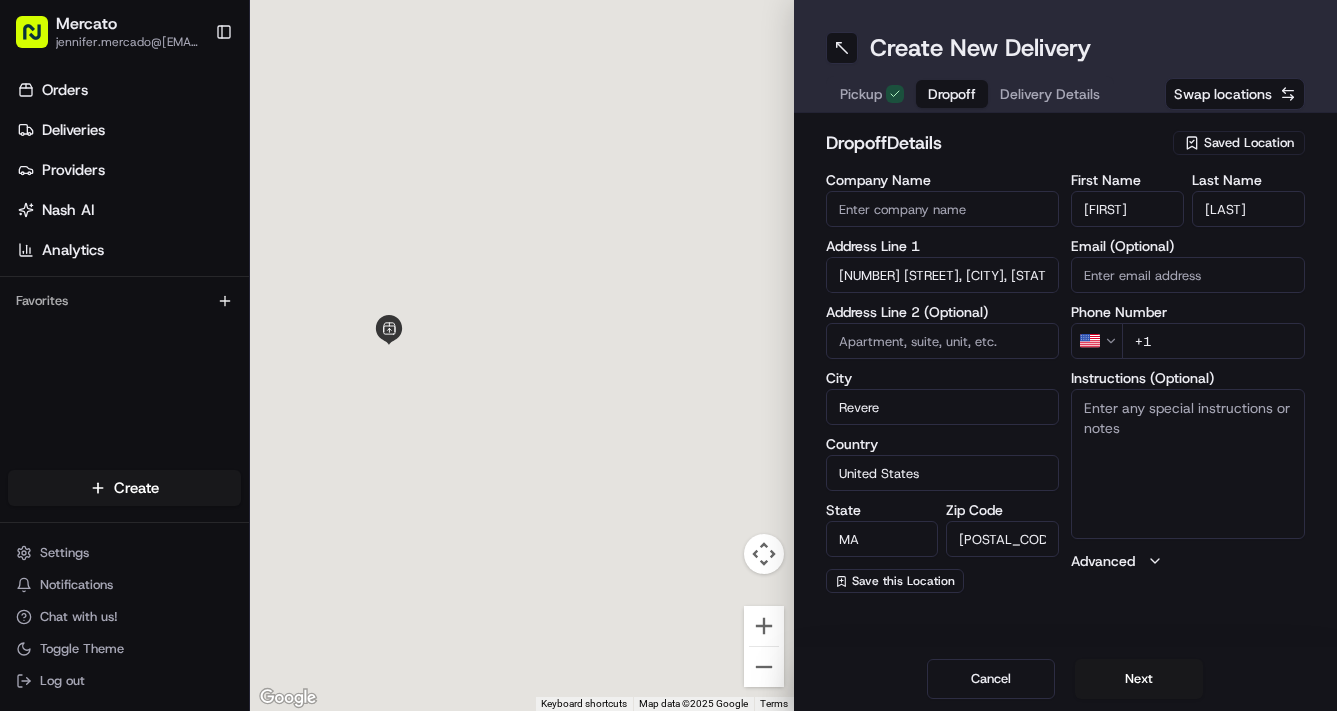 type on "[NUMBER] [STREET]" 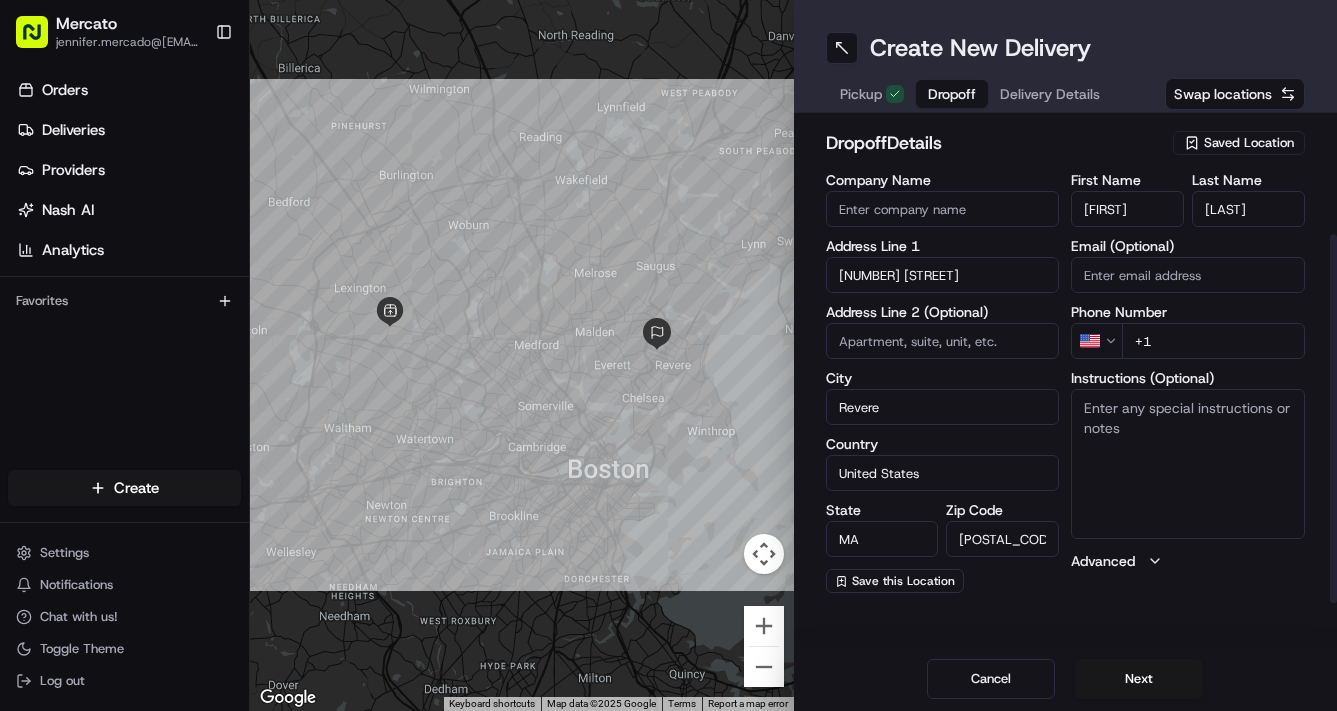 scroll, scrollTop: 148, scrollLeft: 0, axis: vertical 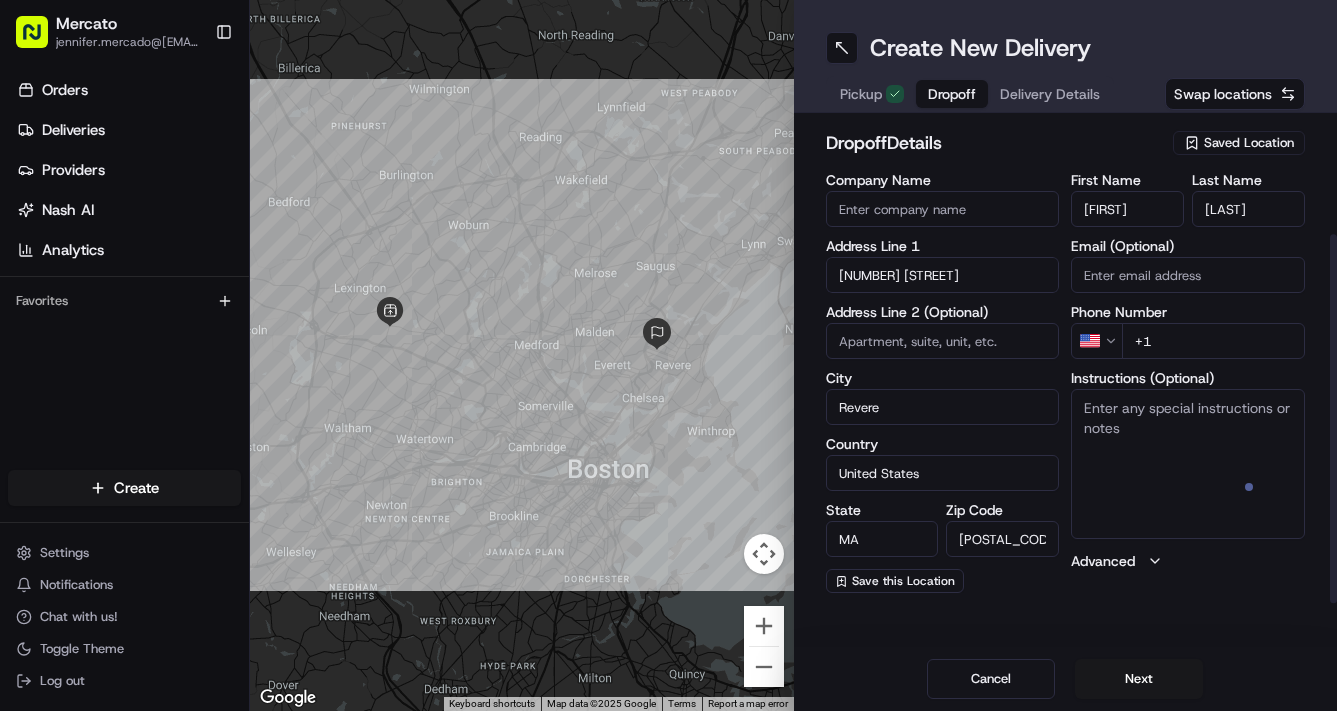click on "Instructions (Optional)" at bounding box center [1188, 464] 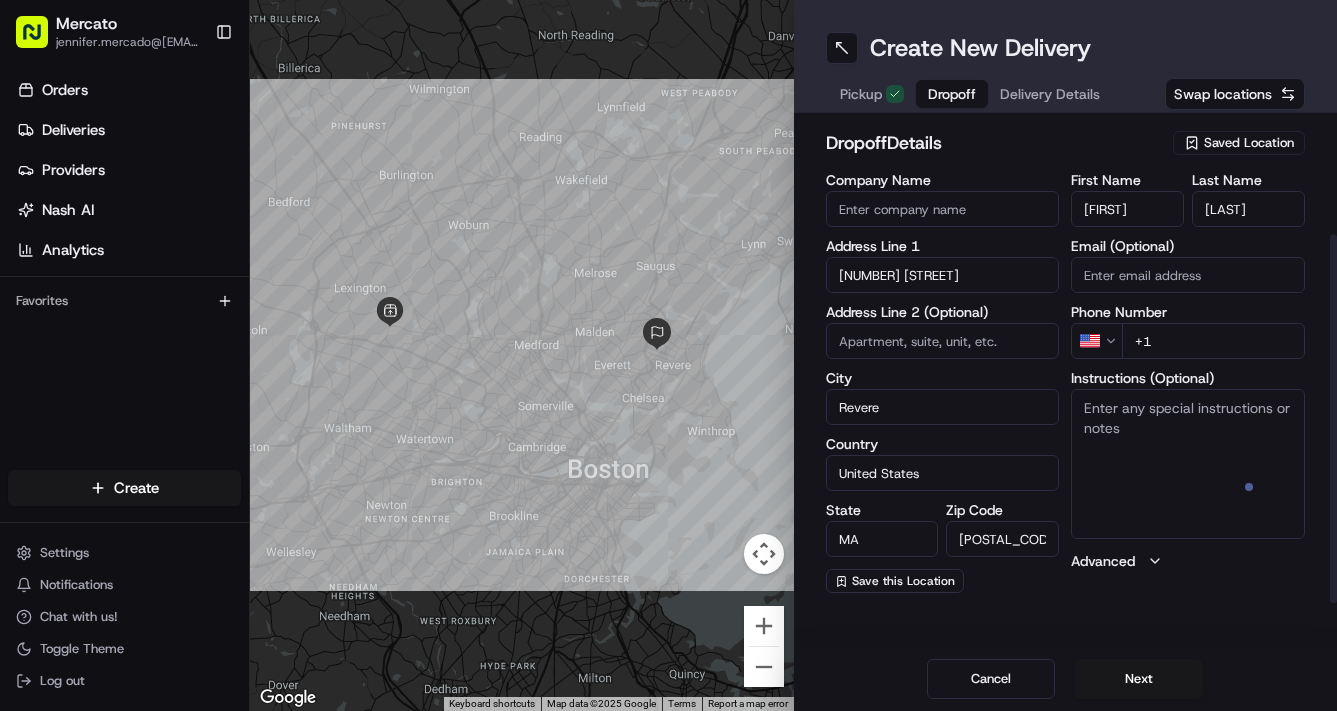 paste on "Mention you are here with Mercato. Please call/text Baiba at ([PHONE]) upon arrival. Leave at front door" 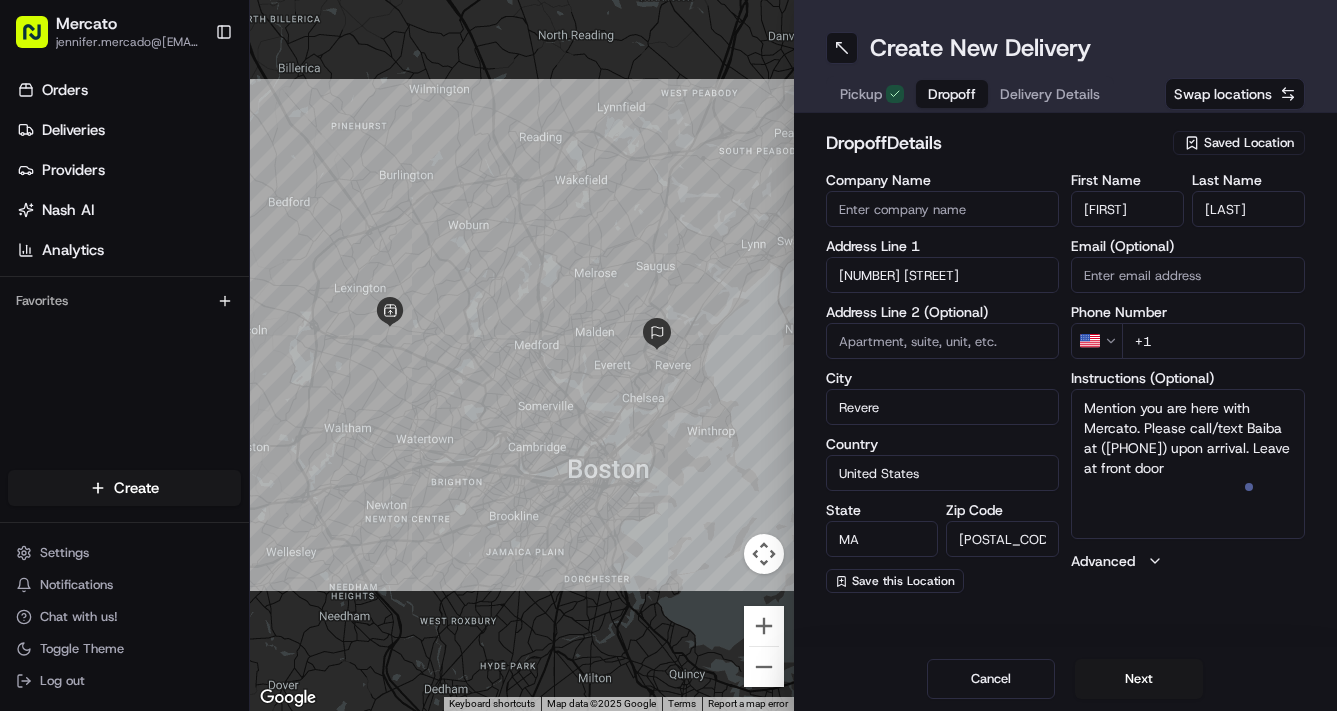 type on "Mention you are here with Mercato. Please call/text Baiba at ([PHONE]) upon arrival. Leave at front door" 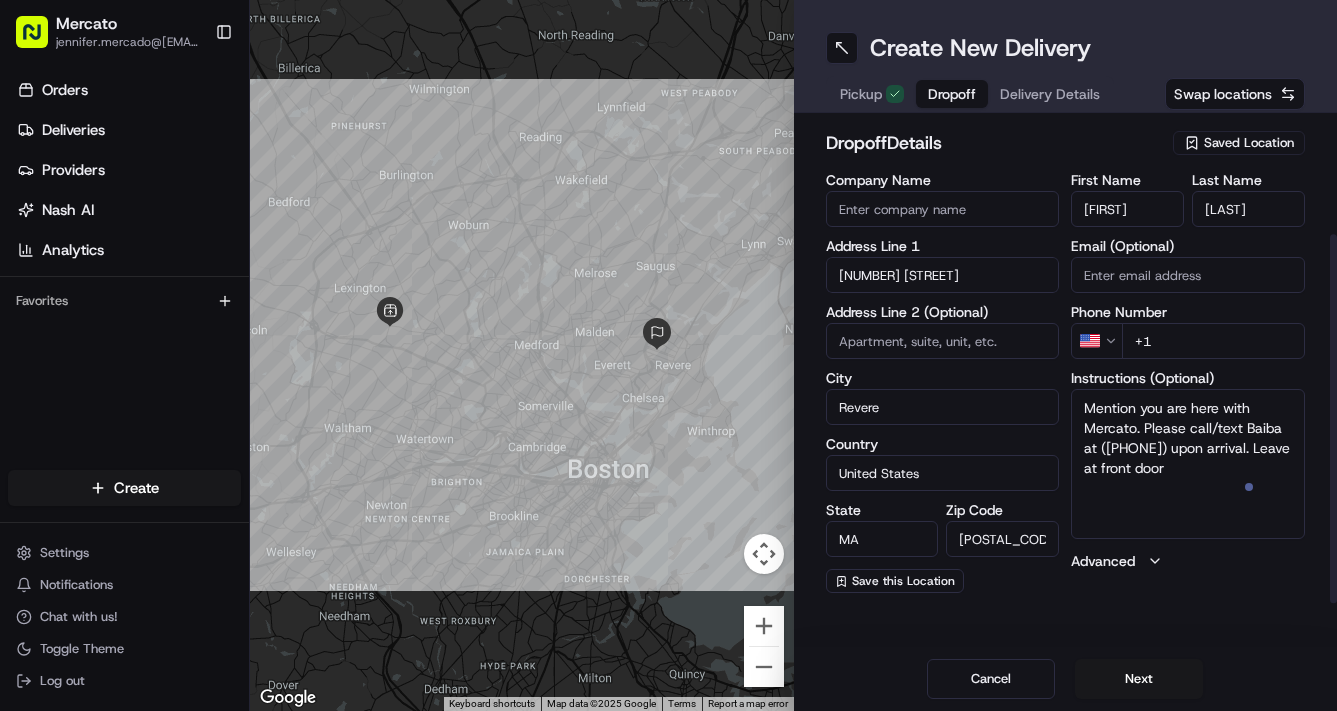 click on "+1" at bounding box center (1213, 341) 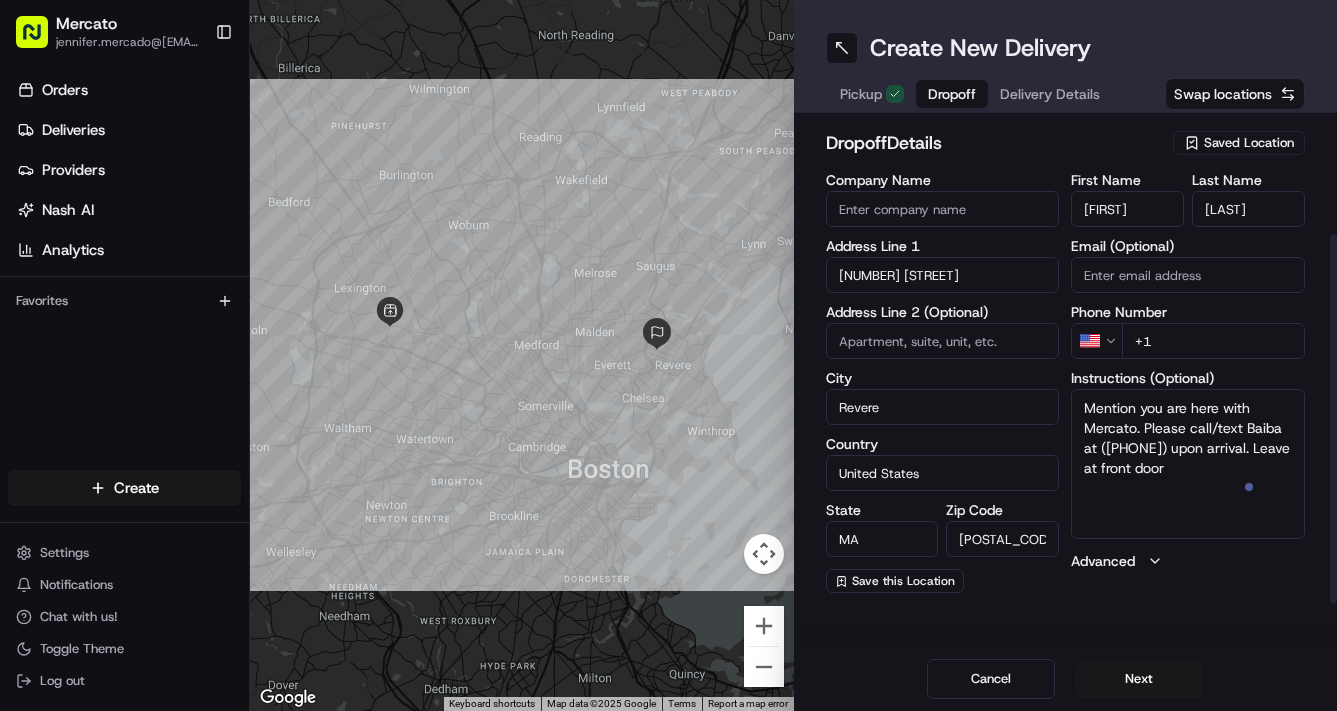 click on "+1" at bounding box center [1213, 341] 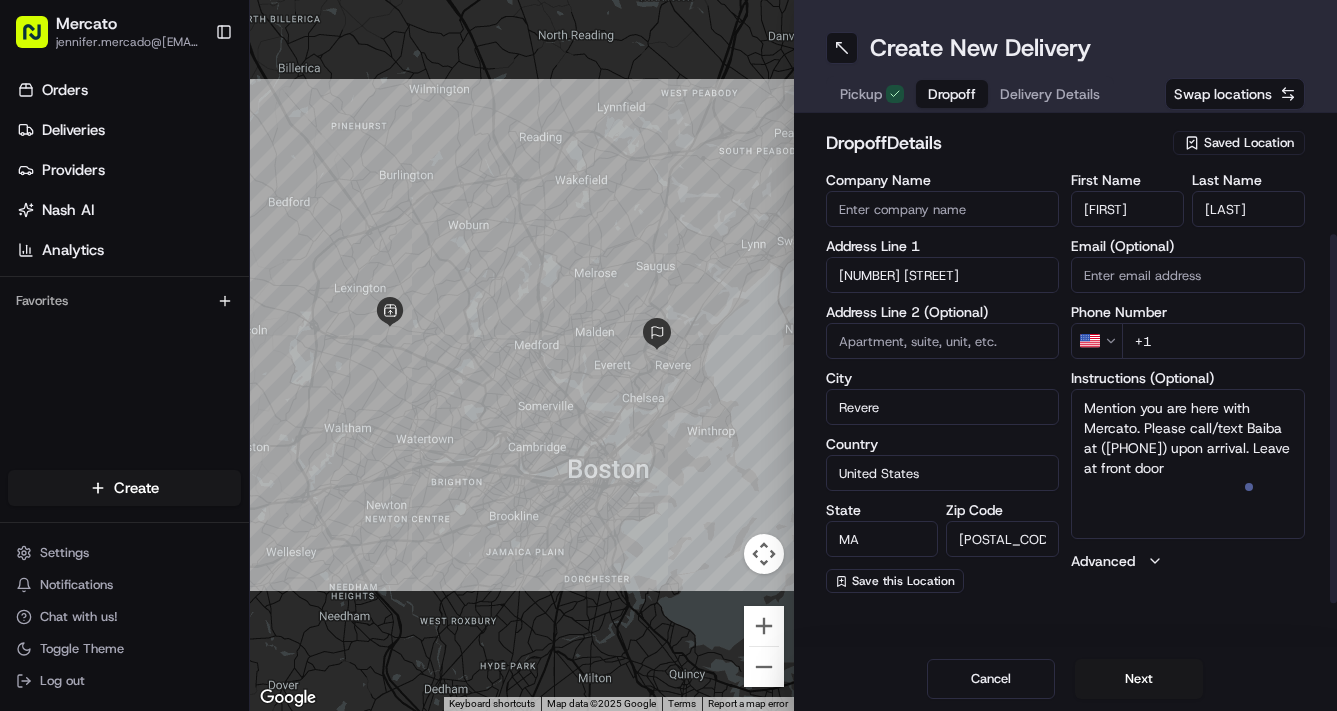 paste on "[PHONE]" 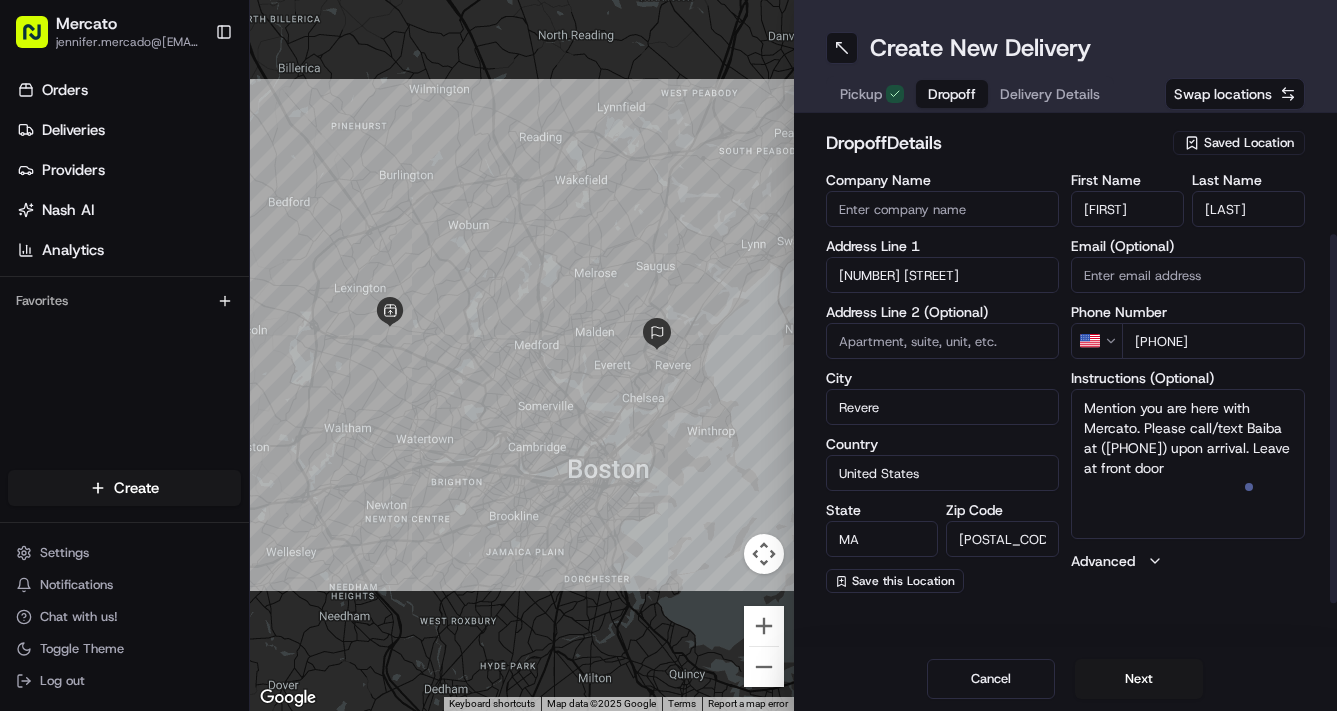 scroll, scrollTop: 0, scrollLeft: 28, axis: horizontal 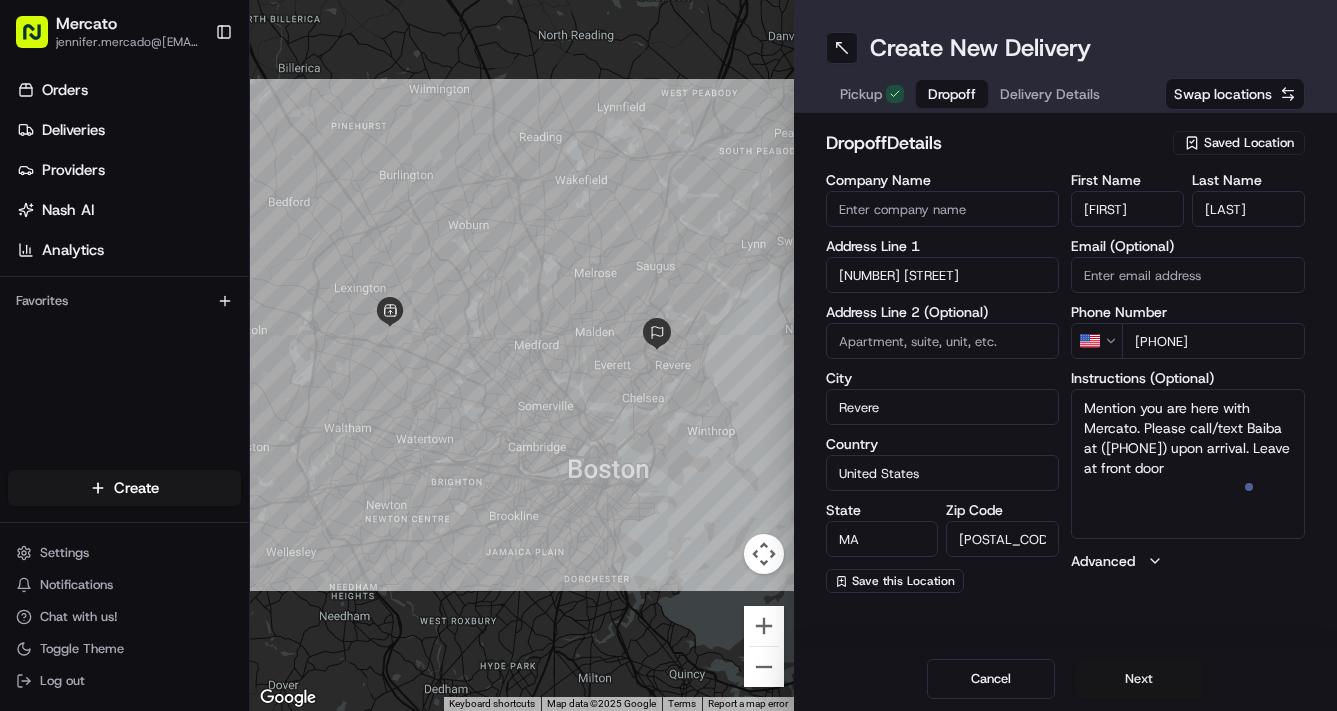 type on "[PHONE]" 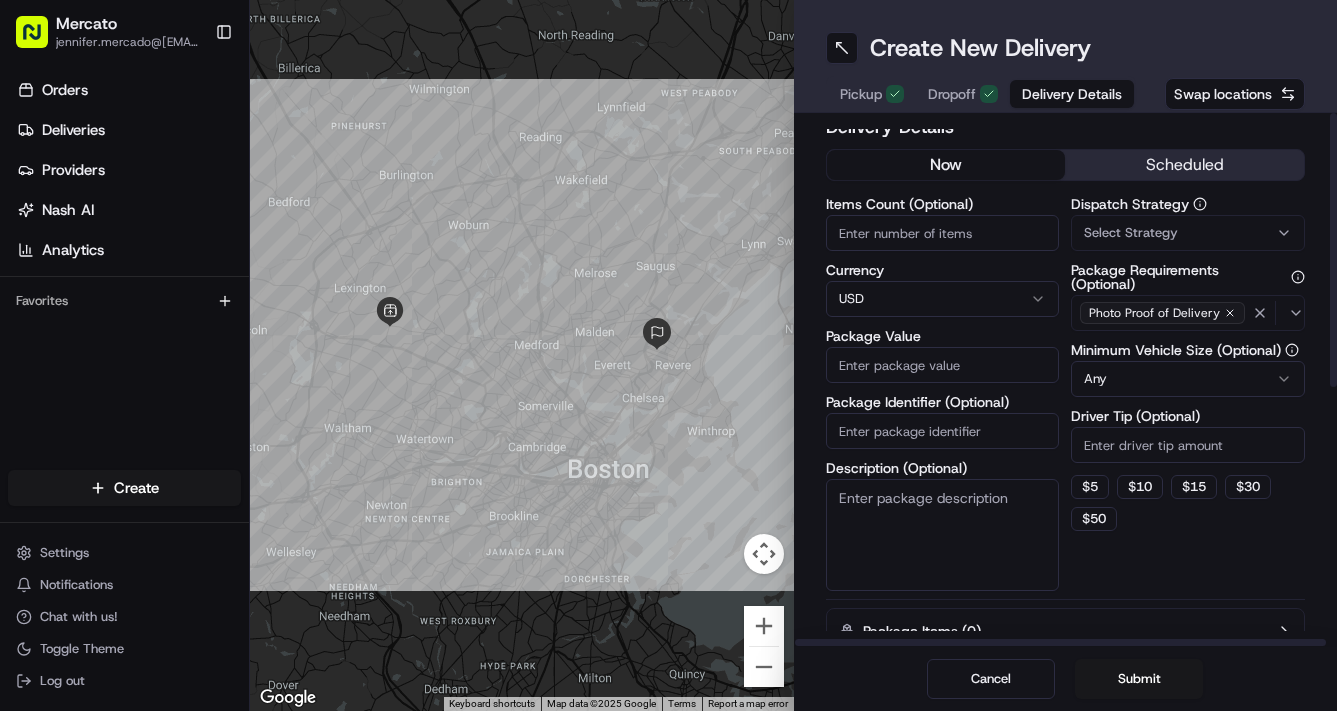 scroll, scrollTop: 0, scrollLeft: 0, axis: both 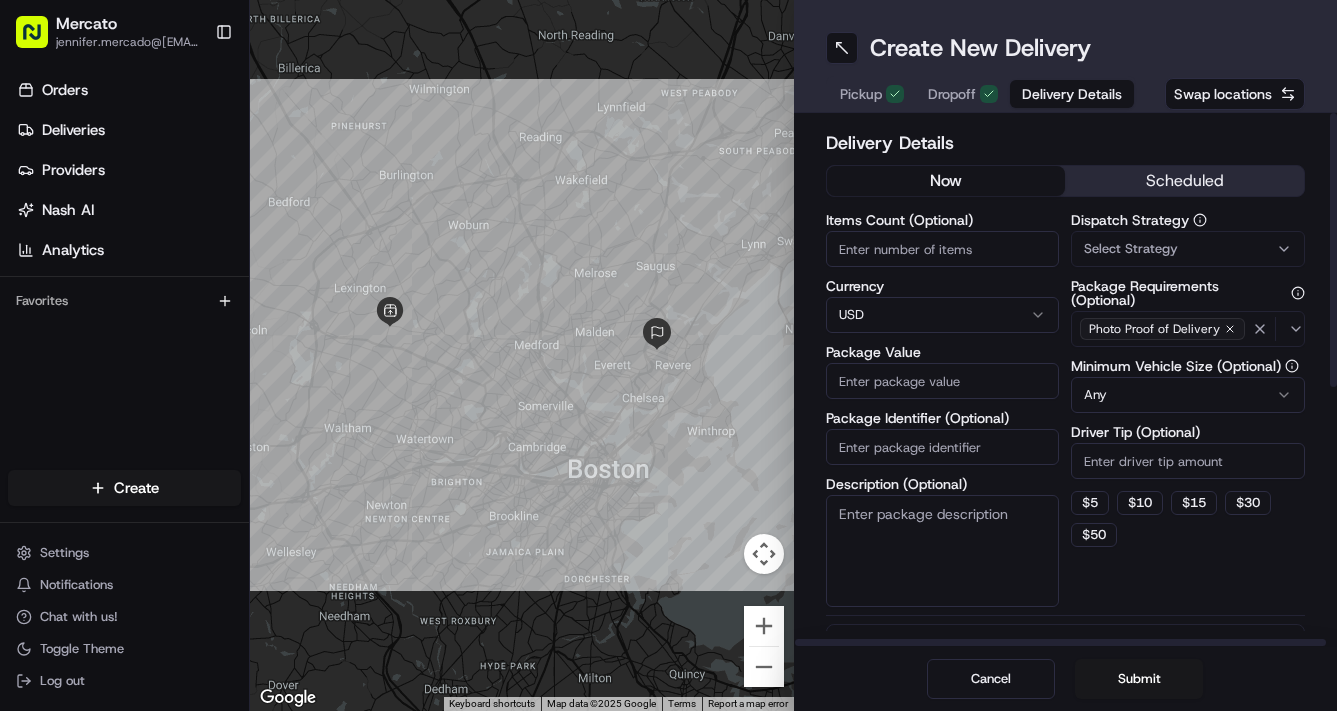 click on "now" at bounding box center (946, 181) 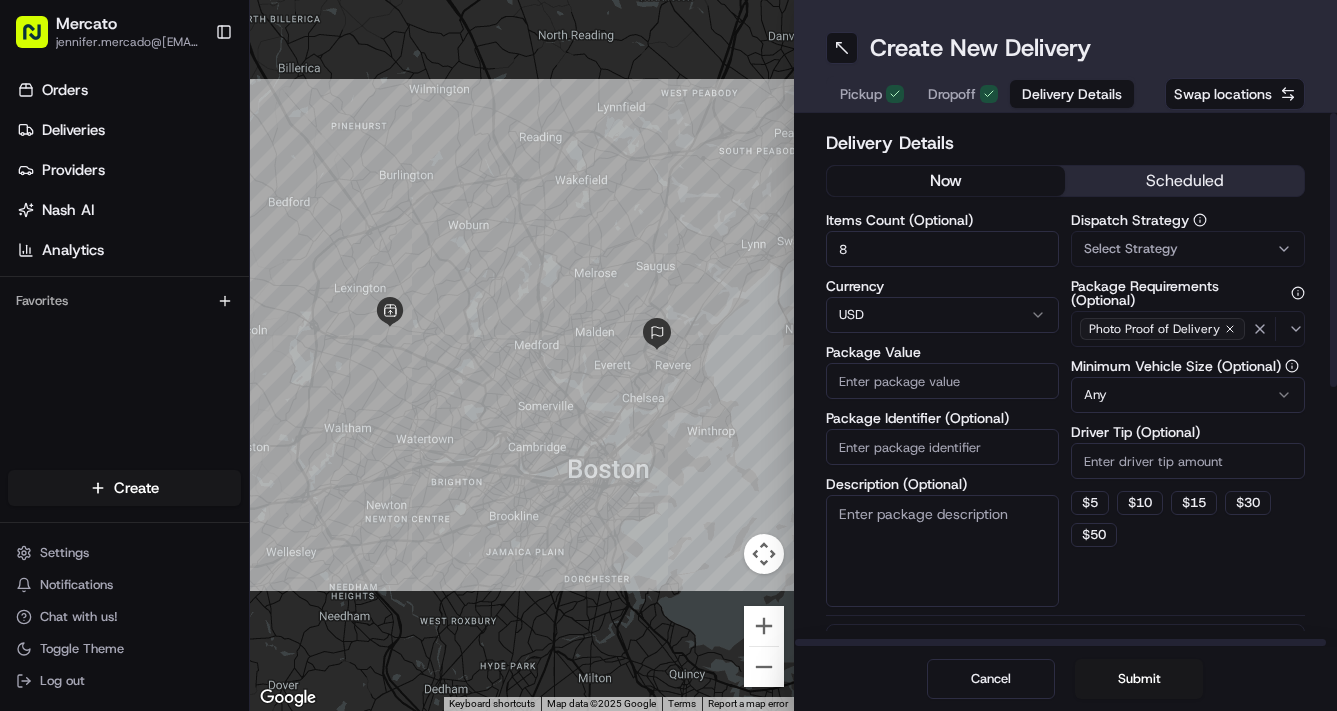 type on "8" 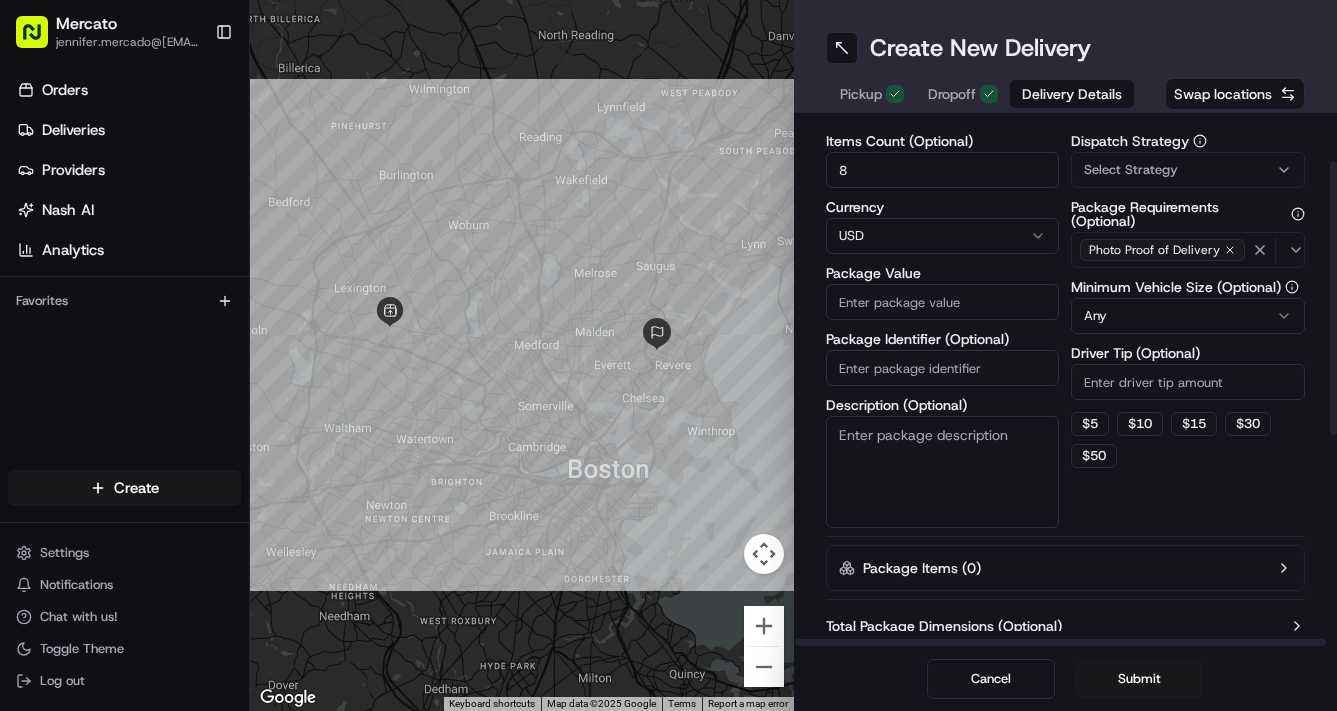 scroll, scrollTop: 100, scrollLeft: 0, axis: vertical 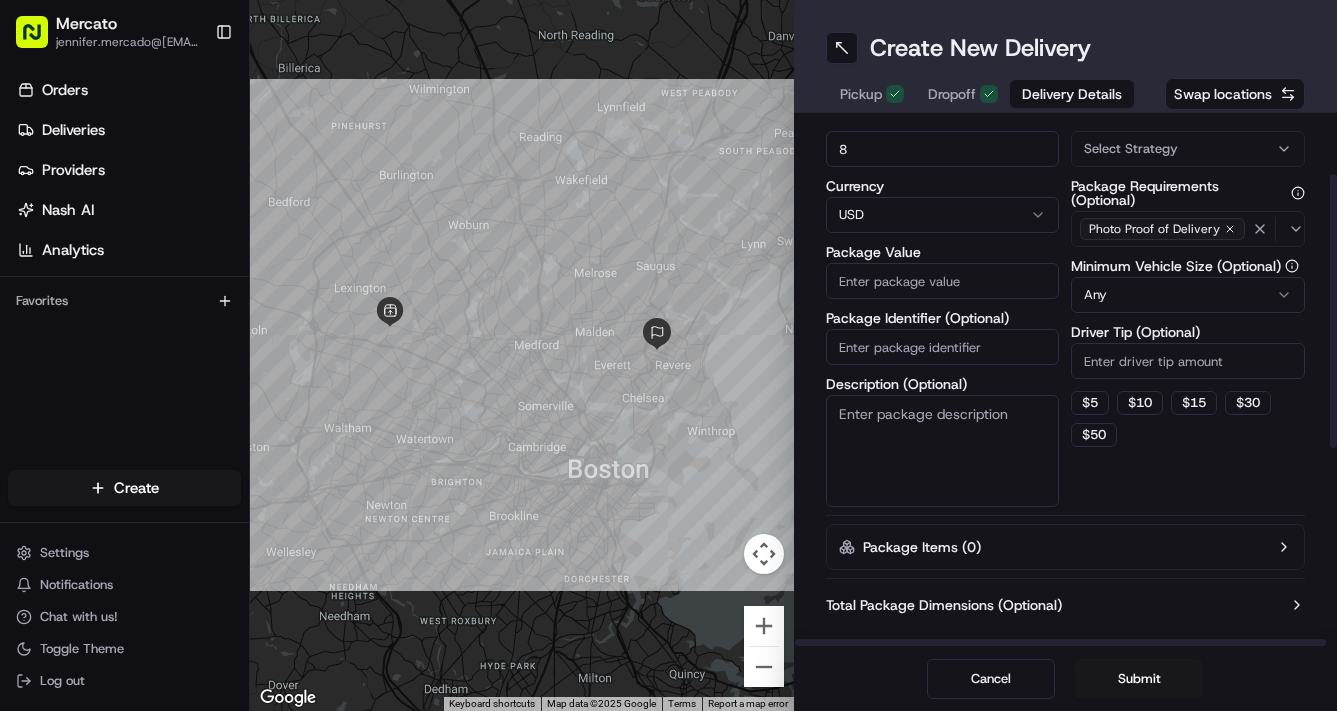 click on "Mercato jennifer.mercado@[EMAIL] Toggle Sidebar Orders Deliveries Providers Nash AI Analytics Favorites Main Menu Members & Organization Organization Users Roles Preferences Customization Tracking Orchestration Automations Locations Pickup Locations Dropoff Locations Billing Billing Refund Requests Integrations Notification Triggers Webhooks API Keys Request Logs Create Settings Notifications Chat with us! Toggle Theme Log out ← Move left → Move right ↑ Move up ↓ Move down + Zoom in - Zoom out Home Jump left by 75% End Jump right by 75% Page Up Jump up by 75% Page Down Jump down by 75% Keyboard shortcuts Map Data Map data ©2025 Google Map data ©2025 Google 2 km  Click to toggle between metric and imperial units Terms Report a map error Create New Delivery Pickup Dropoff Delivery Details Swap locations Delivery Details now scheduled Items Count (Optional) 8 Currency USD Package Value Package Identifier (Optional) Description (Optional) Dispatch Strategy Select Strategy Any $ 5 $ 10" at bounding box center (668, 355) 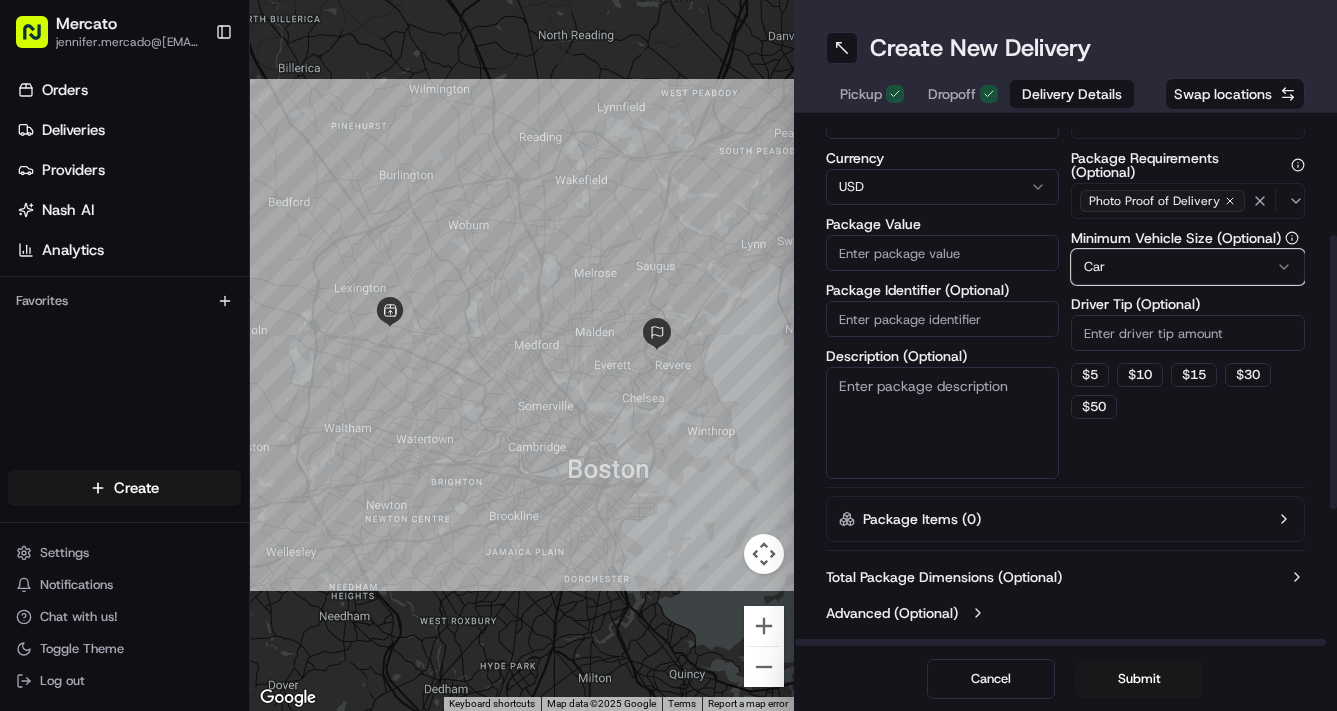 scroll, scrollTop: 200, scrollLeft: 0, axis: vertical 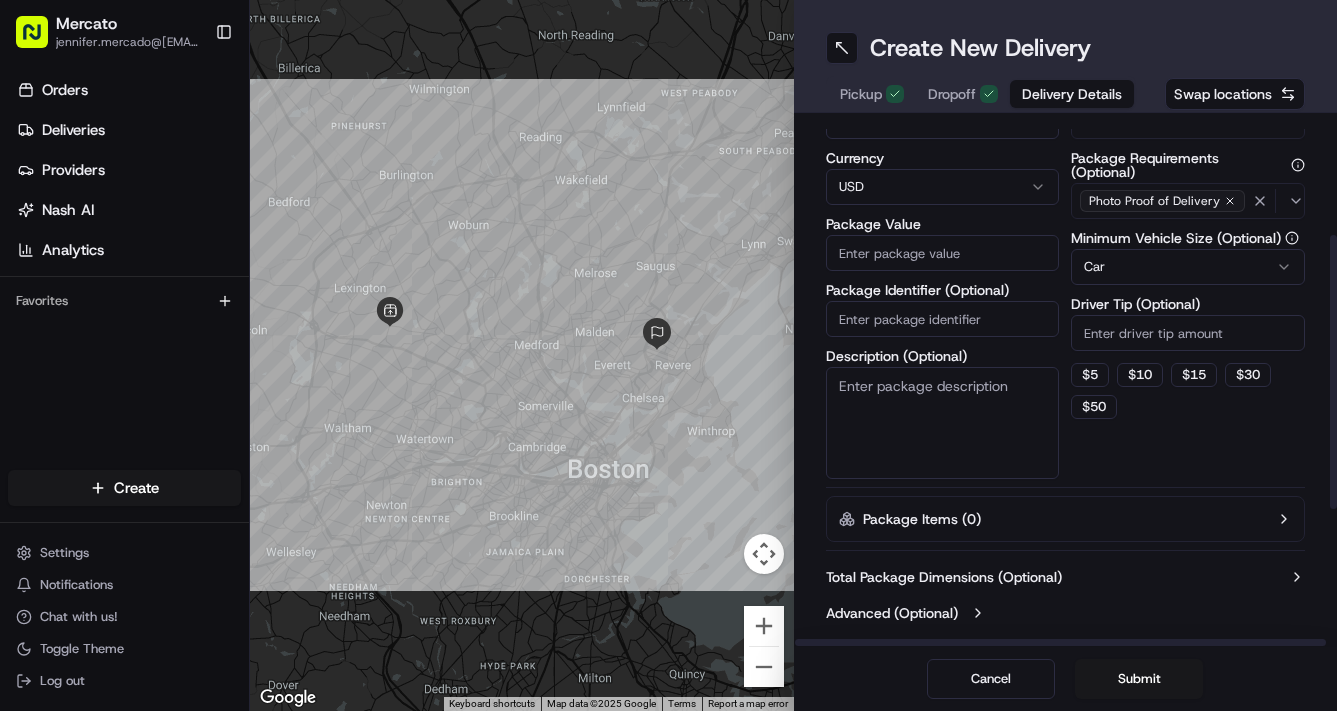 click on "Package Value" at bounding box center [943, 253] 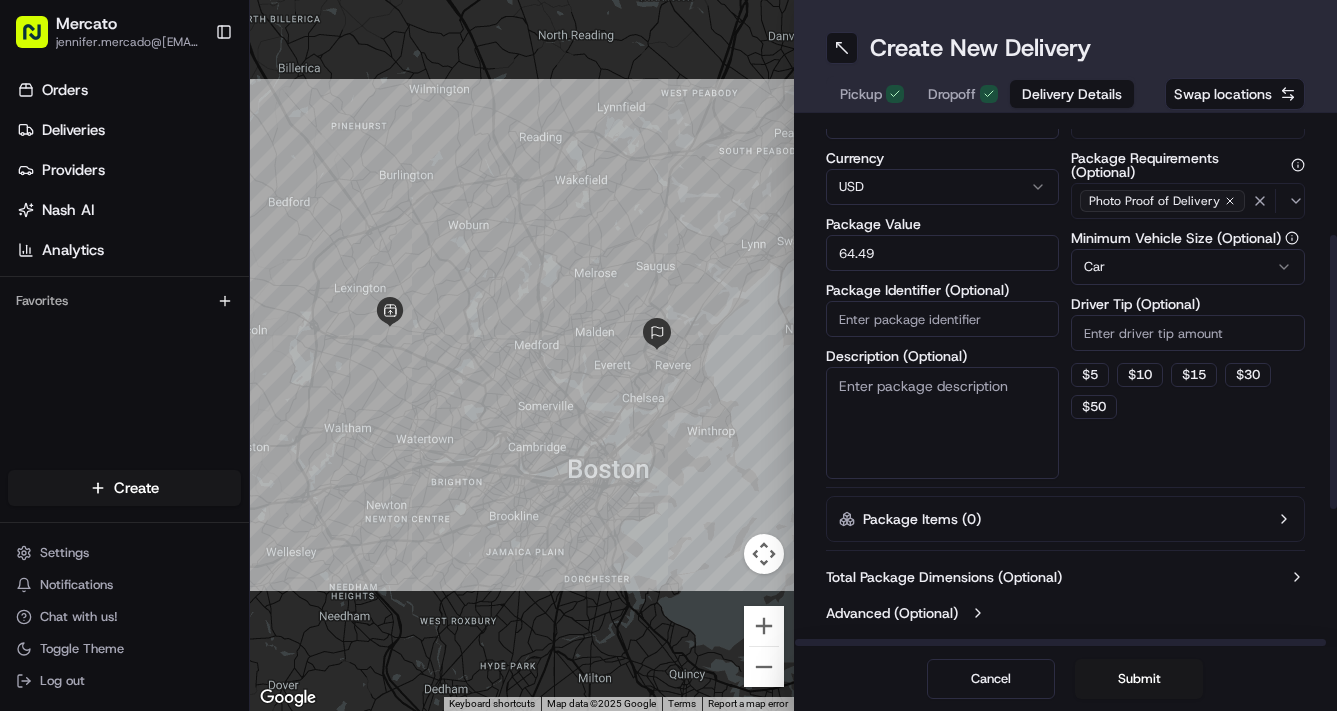 type on "64.49" 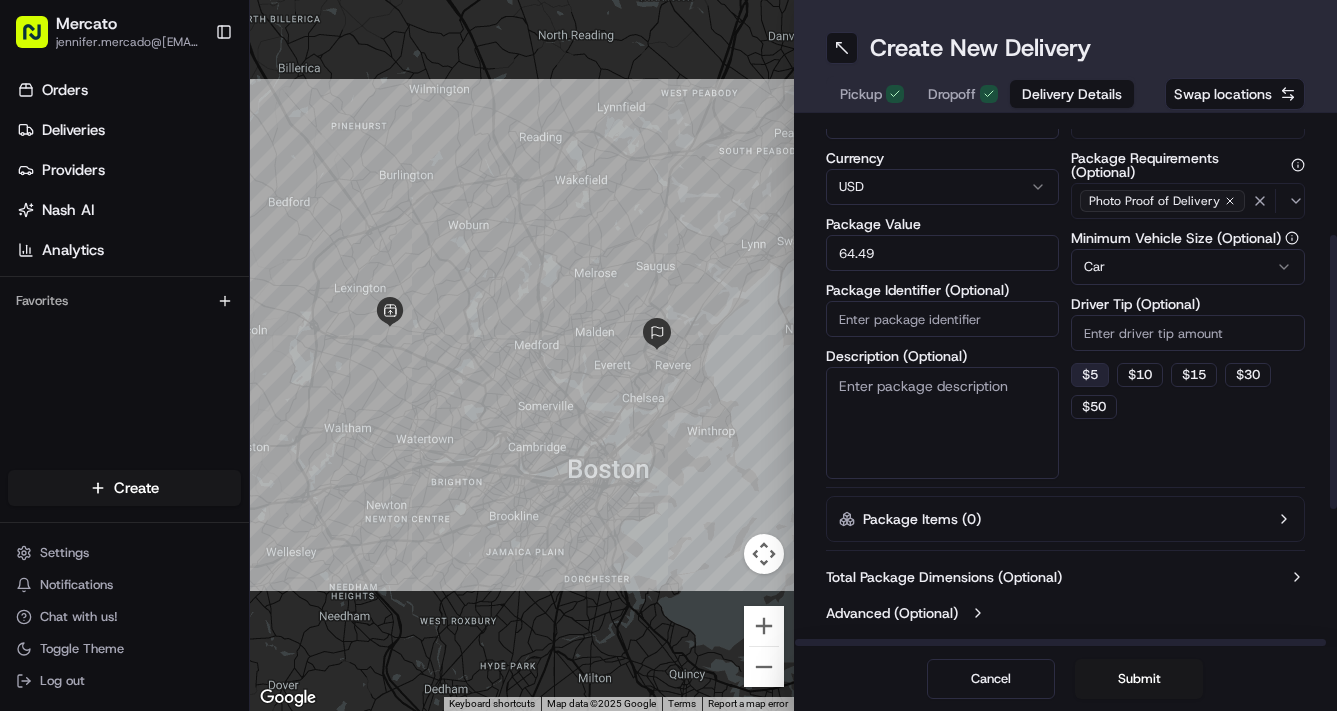 click on "$ 5" at bounding box center (1090, 375) 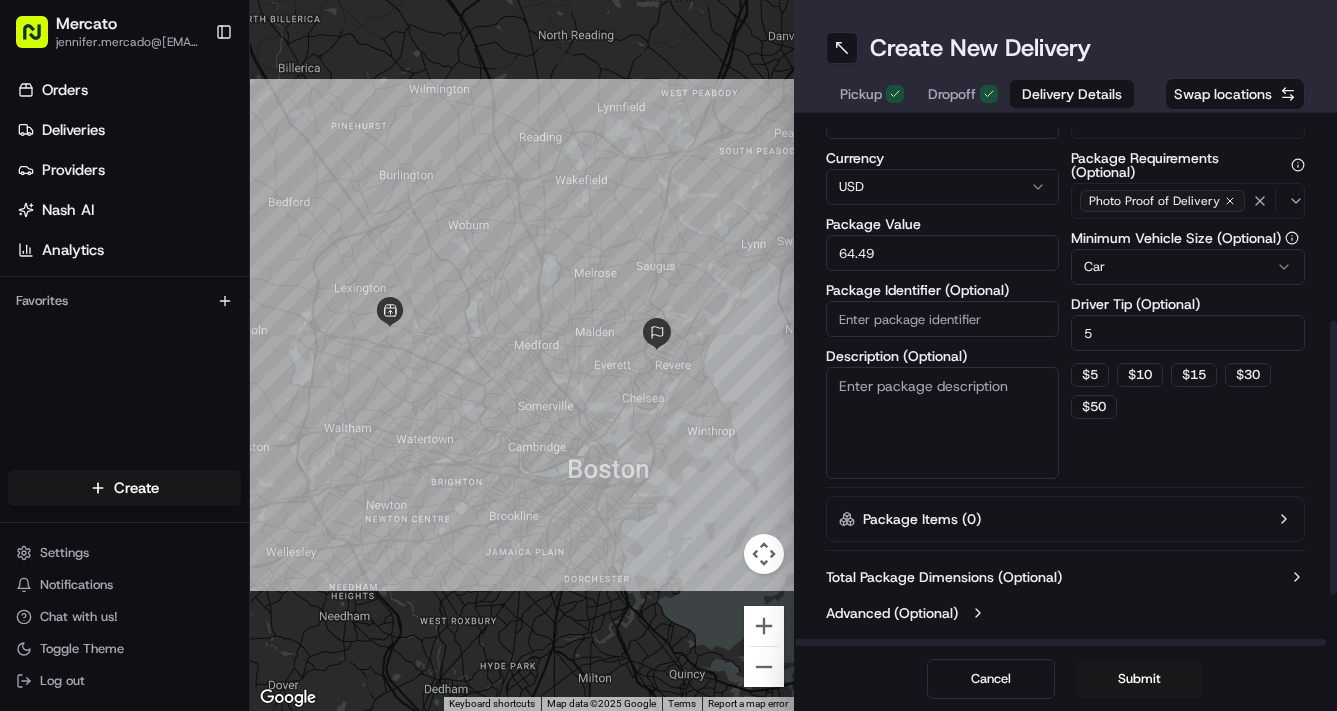 scroll, scrollTop: 254, scrollLeft: 0, axis: vertical 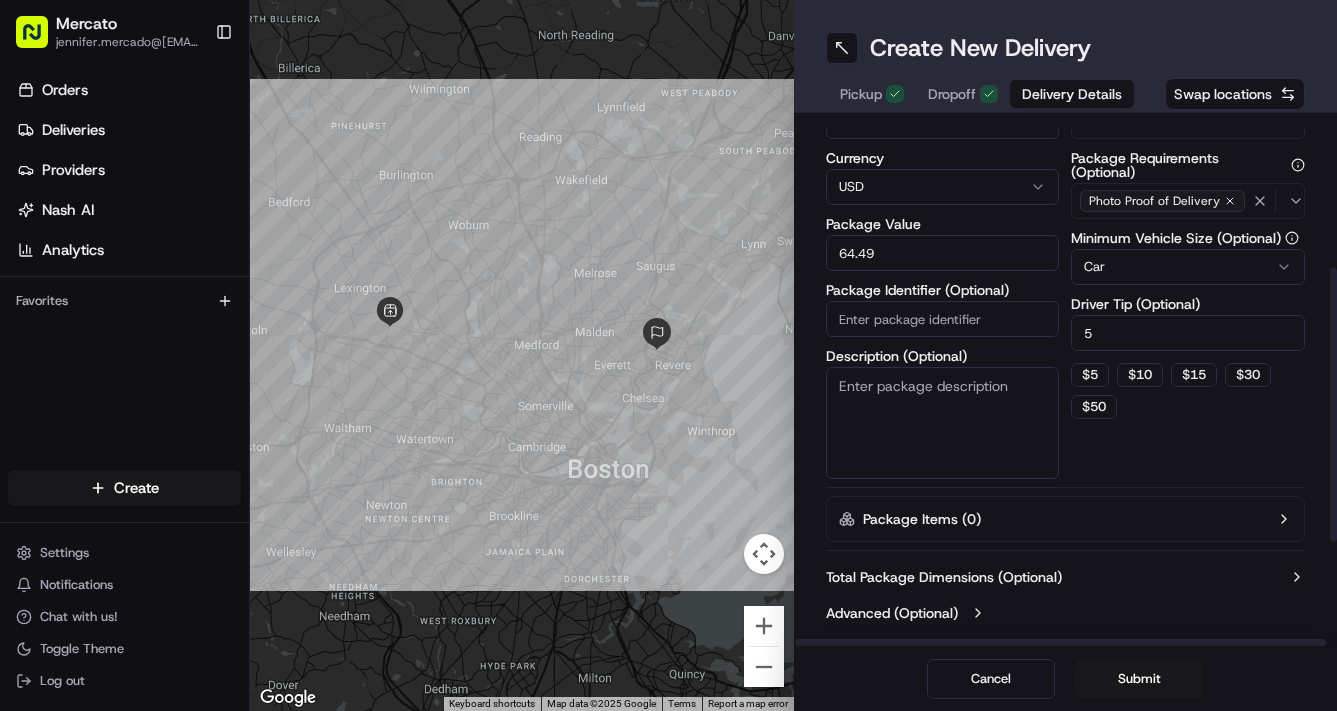 click on "Package Identifier (Optional)" at bounding box center [943, 319] 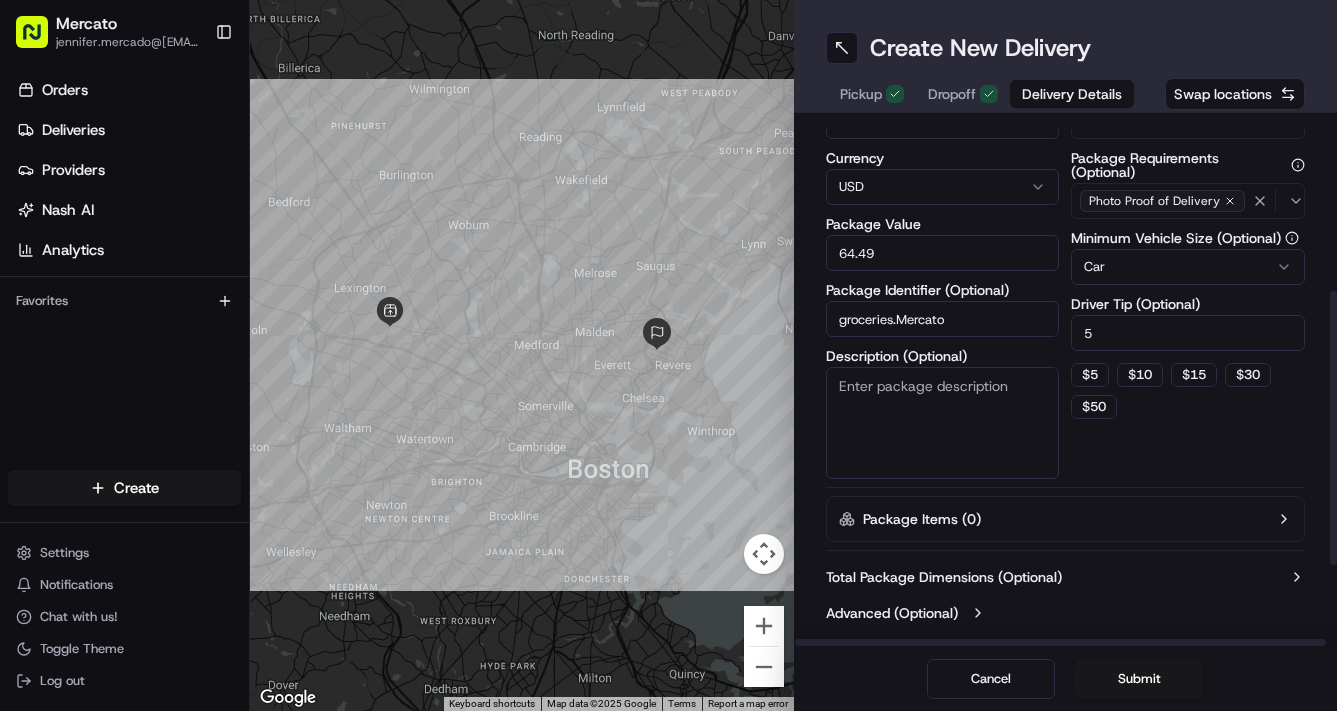 scroll, scrollTop: 354, scrollLeft: 0, axis: vertical 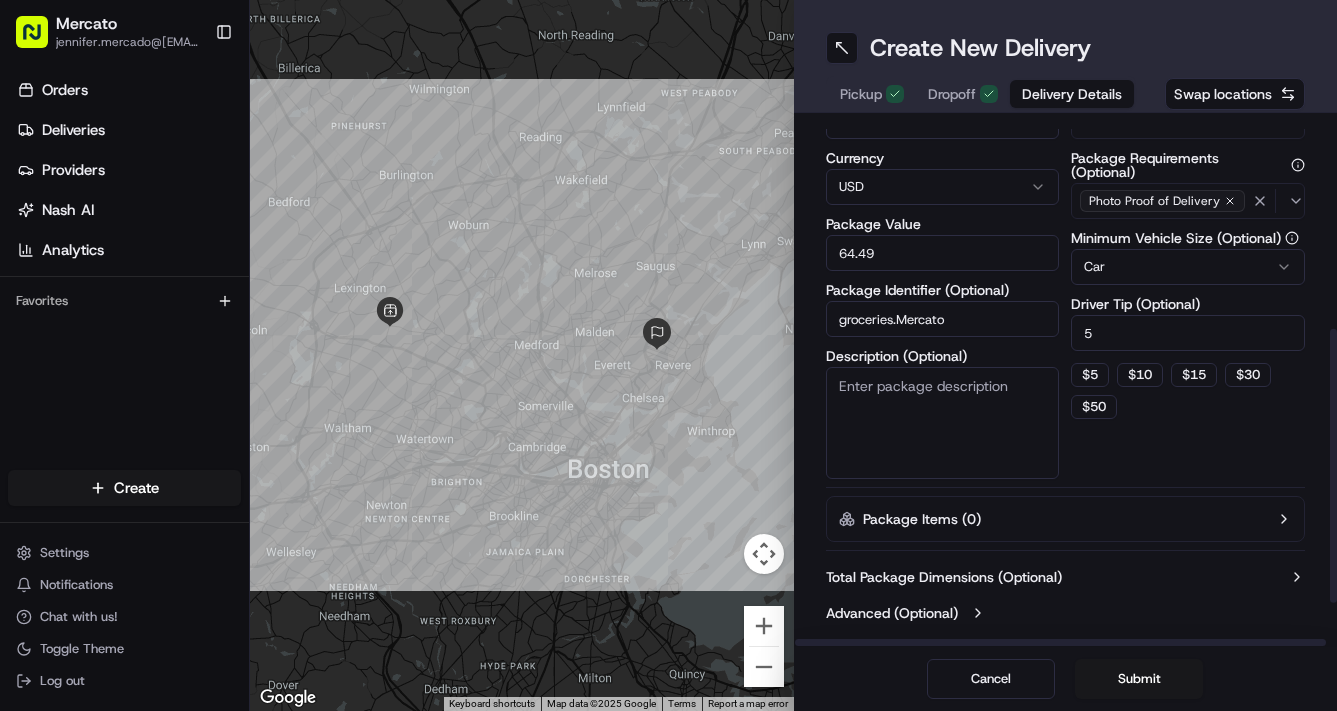 click on "groceries.Mercato" at bounding box center [943, 319] 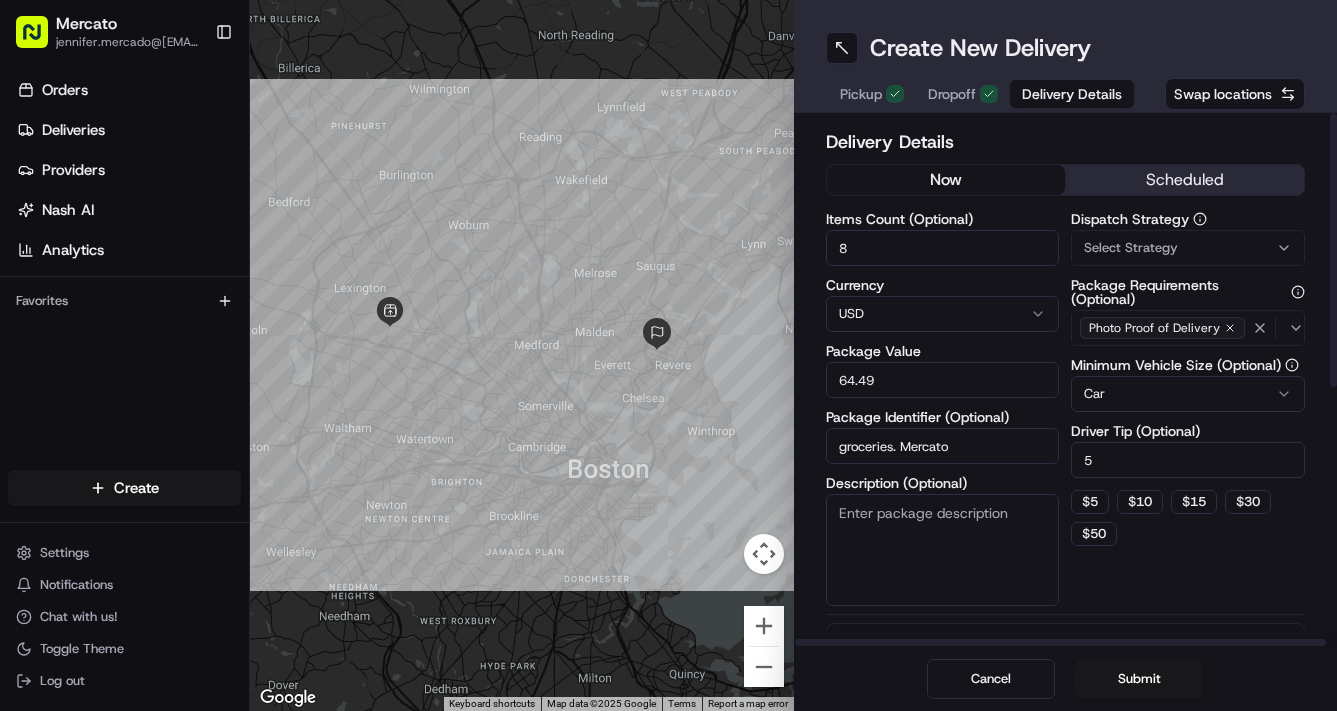 scroll, scrollTop: 0, scrollLeft: 0, axis: both 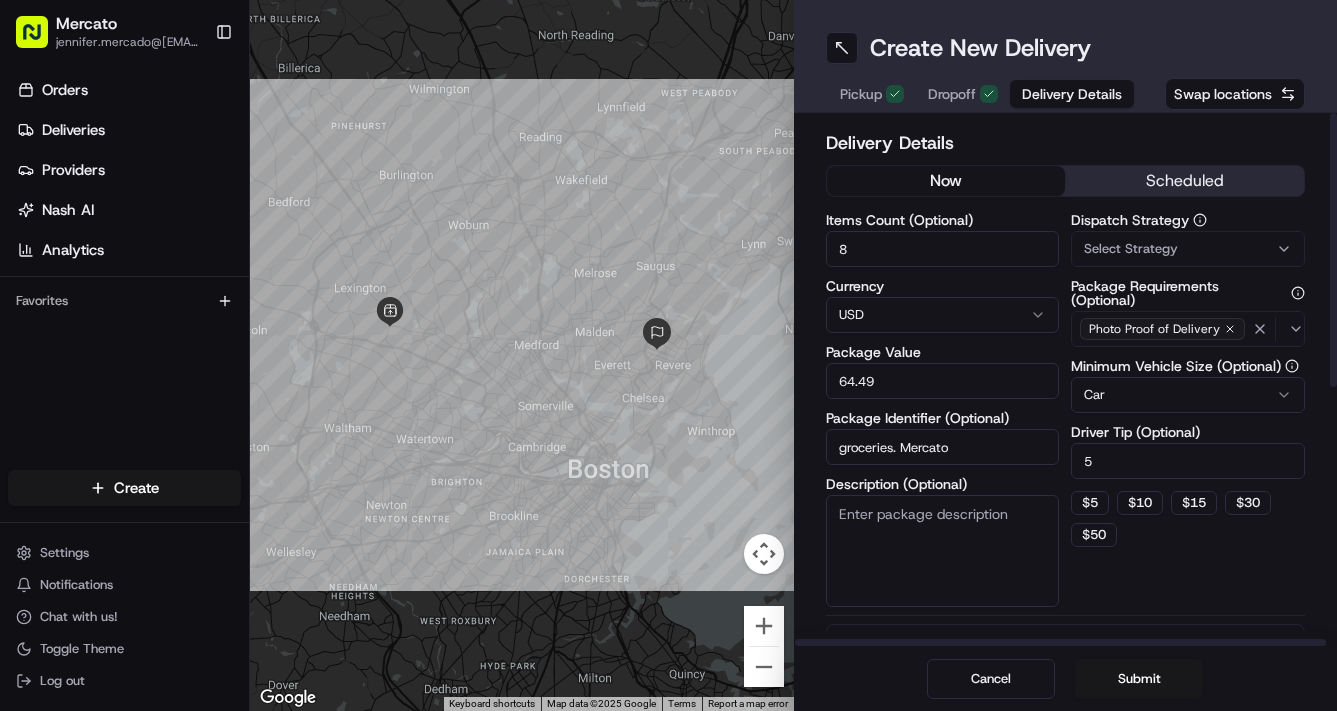 type on "groceries. Mercato" 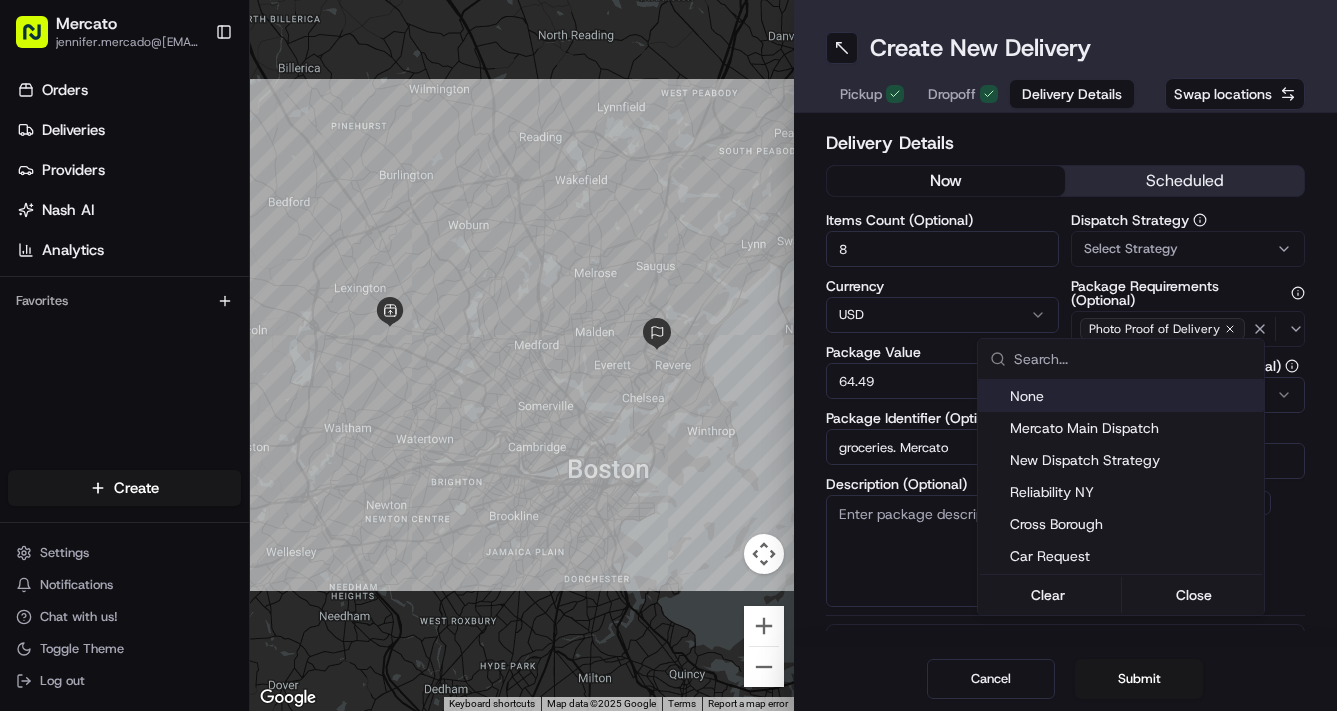 click on "Mercato jennifer.mercado@[EMAIL] Toggle Sidebar Orders Deliveries Providers Nash AI Analytics Favorites Main Menu Members & Organization Organization Users Roles Preferences Customization Tracking Orchestration Automations Locations Pickup Locations Dropoff Locations Billing Billing Refund Requests Integrations Notification Triggers Webhooks API Keys Request Logs Create Settings Notifications Chat with us! Toggle Theme Log out ← Move left → Move right ↑ Move up ↓ Move down + Zoom in - Zoom out Home Jump left by 75% End Jump right by 75% Page Up Jump up by 75% Page Down Jump down by 75% Keyboard shortcuts Map Data Map data ©2025 Google Map data ©2025 Google 2 km  Click to toggle between metric and imperial units Terms Report a map error Create New Delivery Pickup Dropoff Delivery Details Swap locations Delivery Details now scheduled Items Count (Optional) 8 Currency USD Package Value 64.49 Package Identifier (Optional) groceries. Mercato Description (Optional) Dispatch Strategy Car" at bounding box center [668, 355] 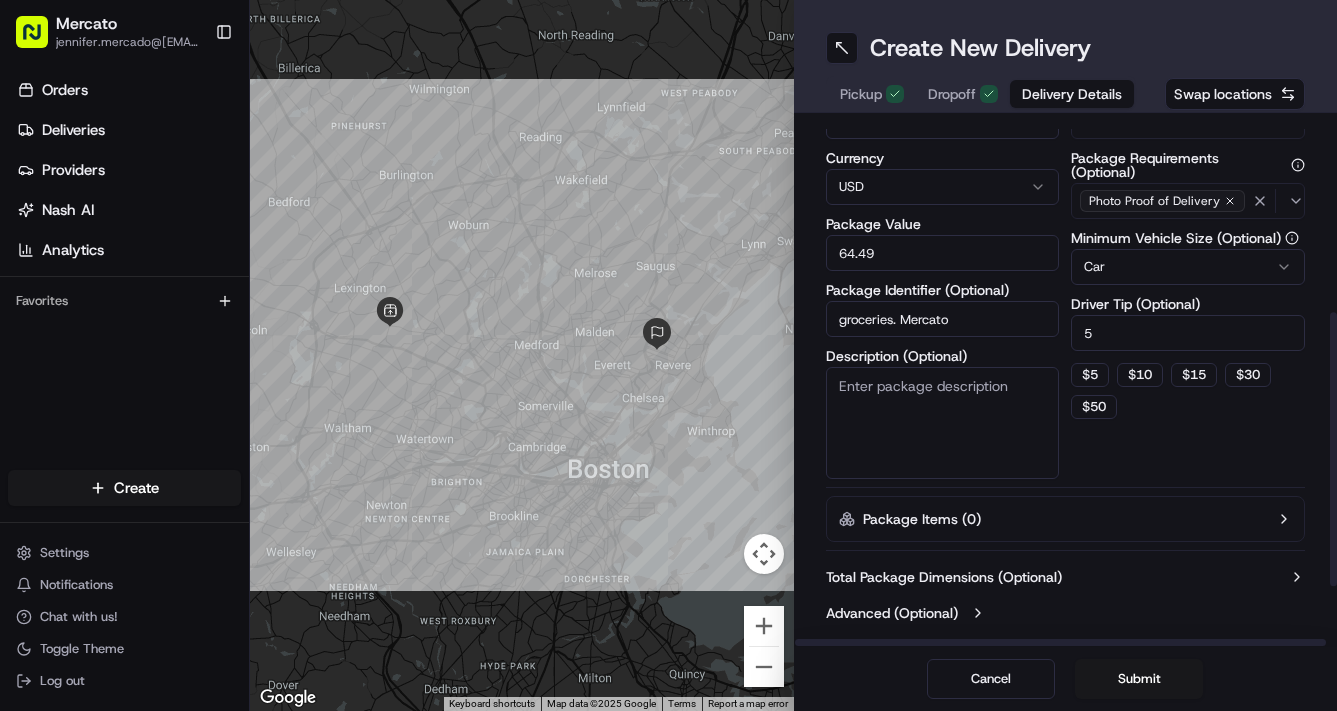 scroll, scrollTop: 354, scrollLeft: 0, axis: vertical 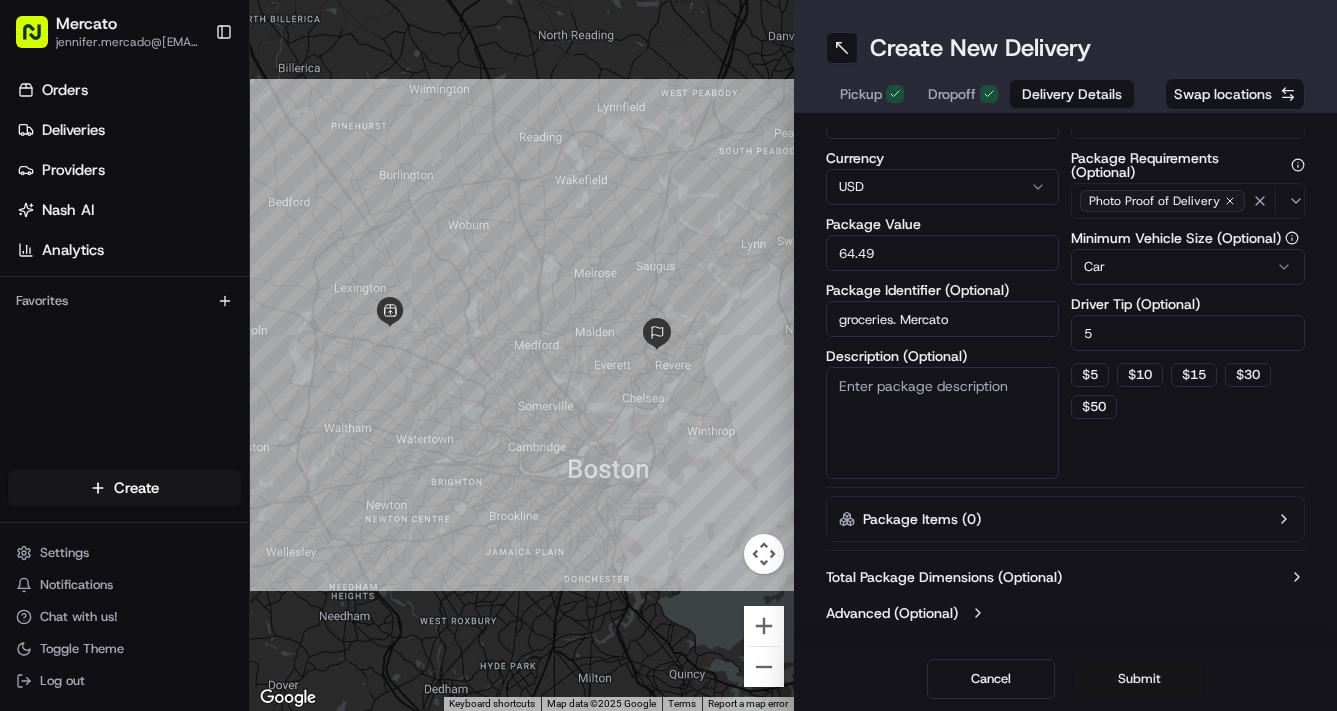click on "Submit" at bounding box center (1139, 679) 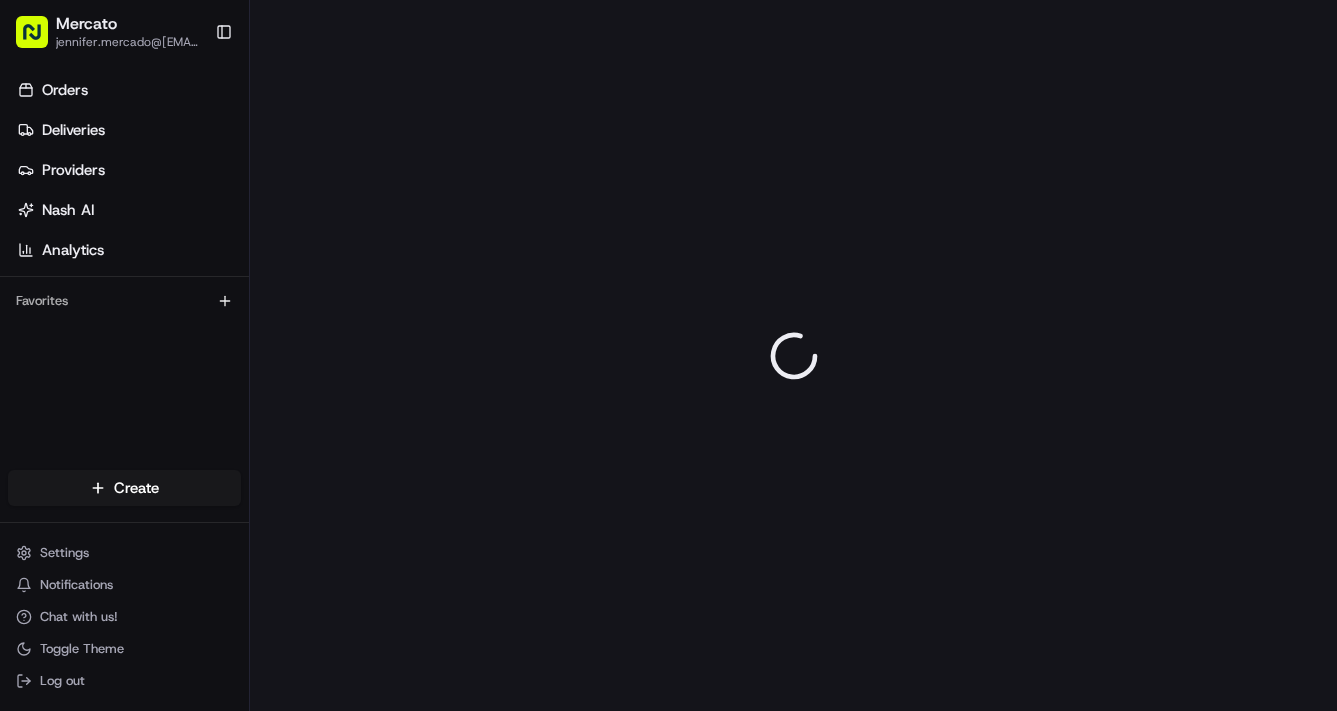 scroll, scrollTop: 0, scrollLeft: 0, axis: both 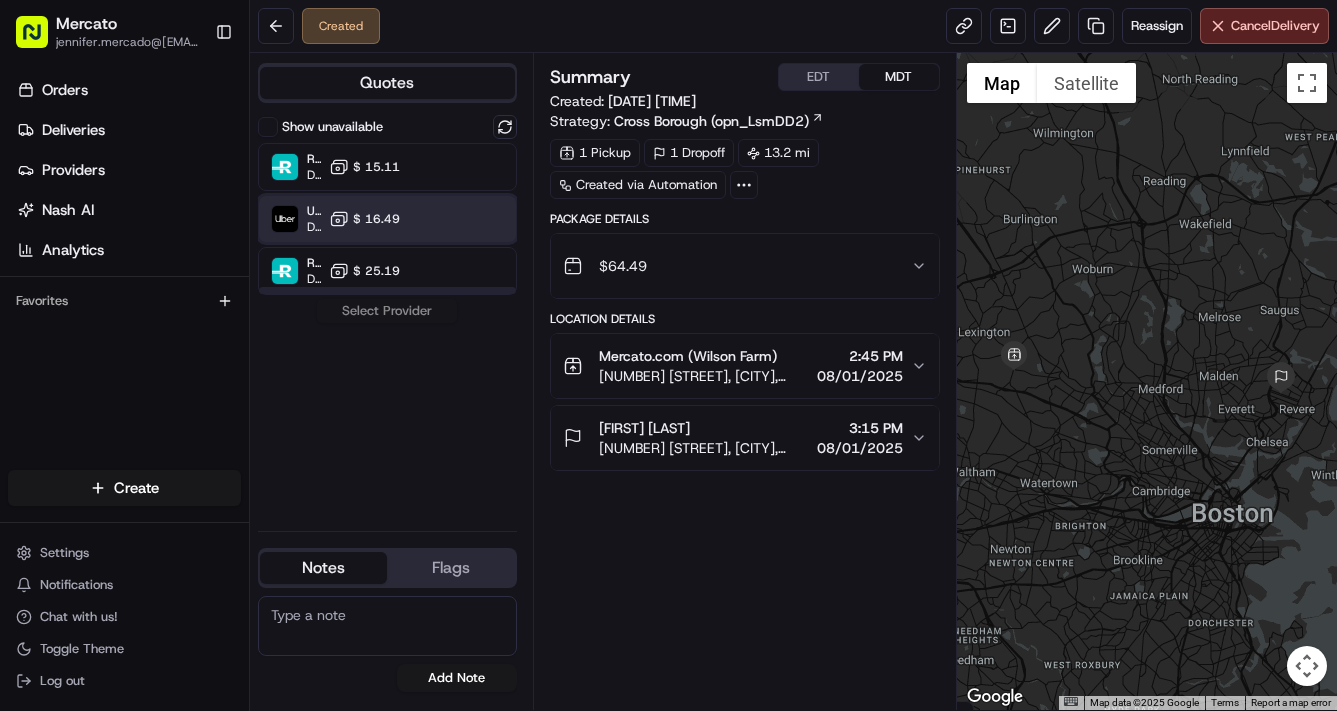 click on "Uber" at bounding box center [314, 211] 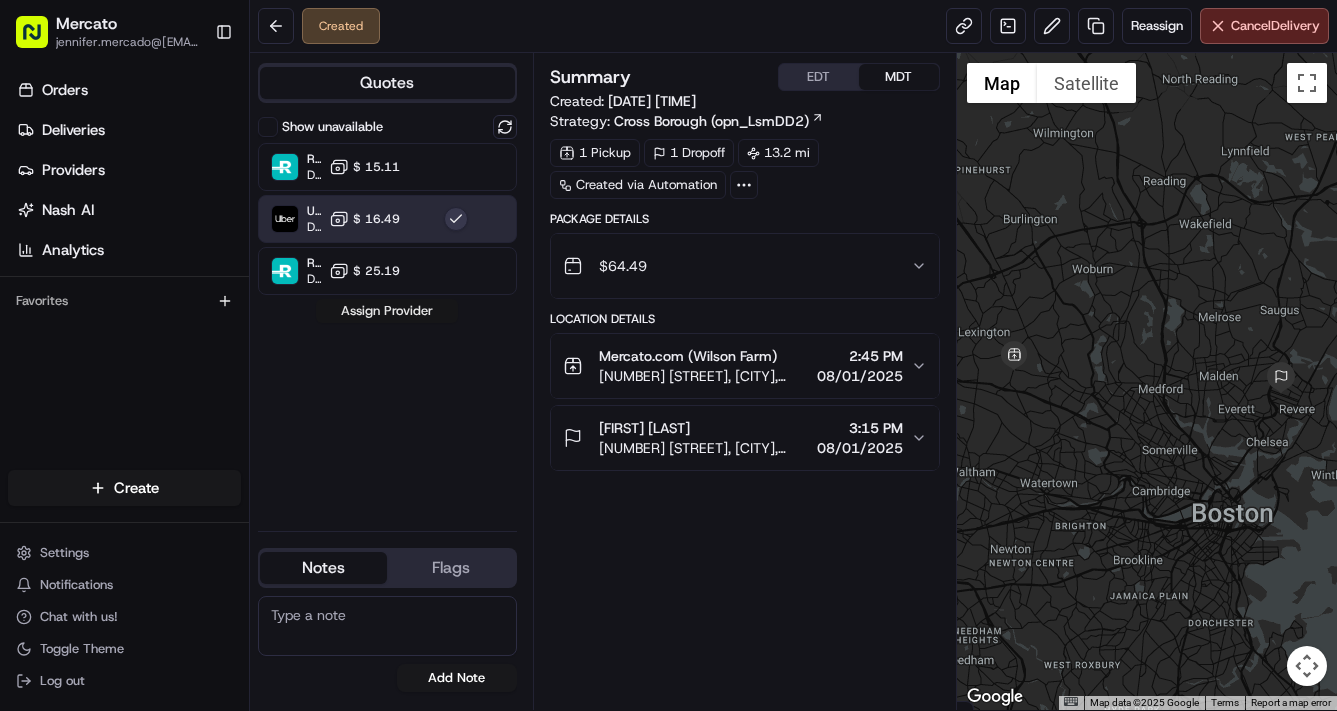 click on "Assign Provider" at bounding box center [387, 311] 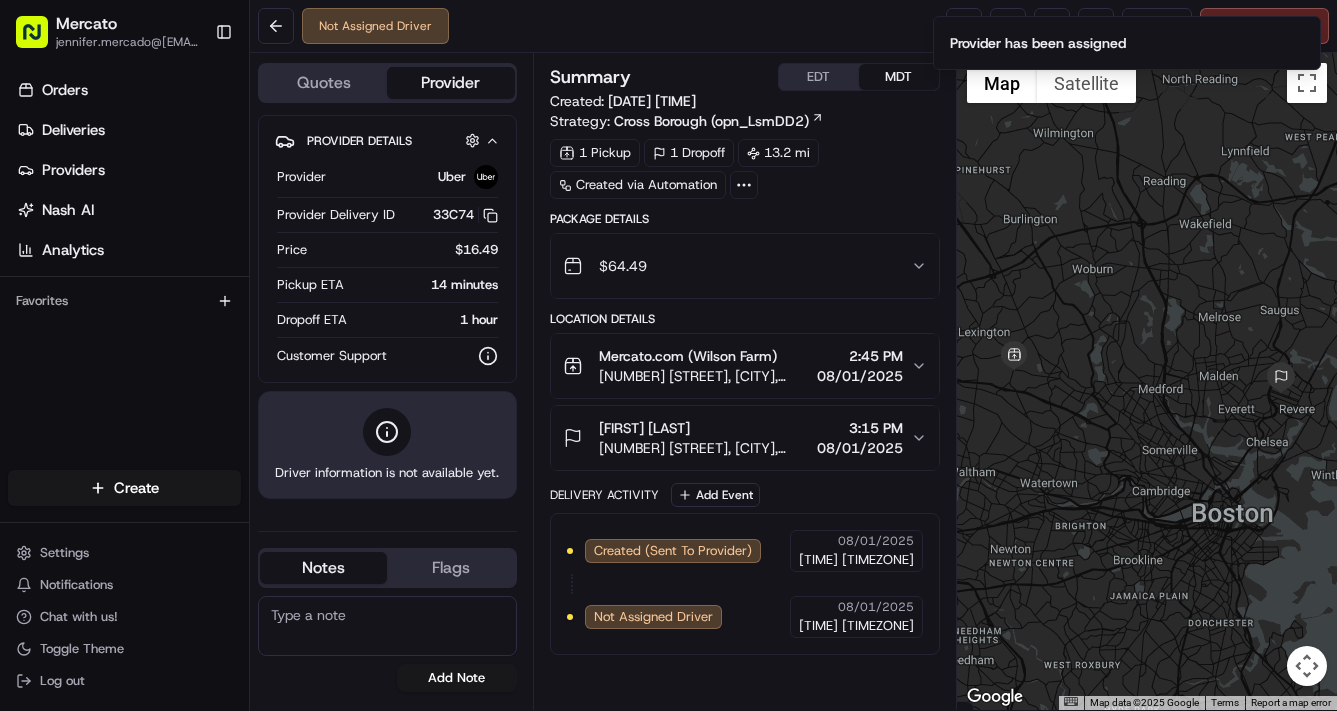 scroll, scrollTop: 129, scrollLeft: 0, axis: vertical 